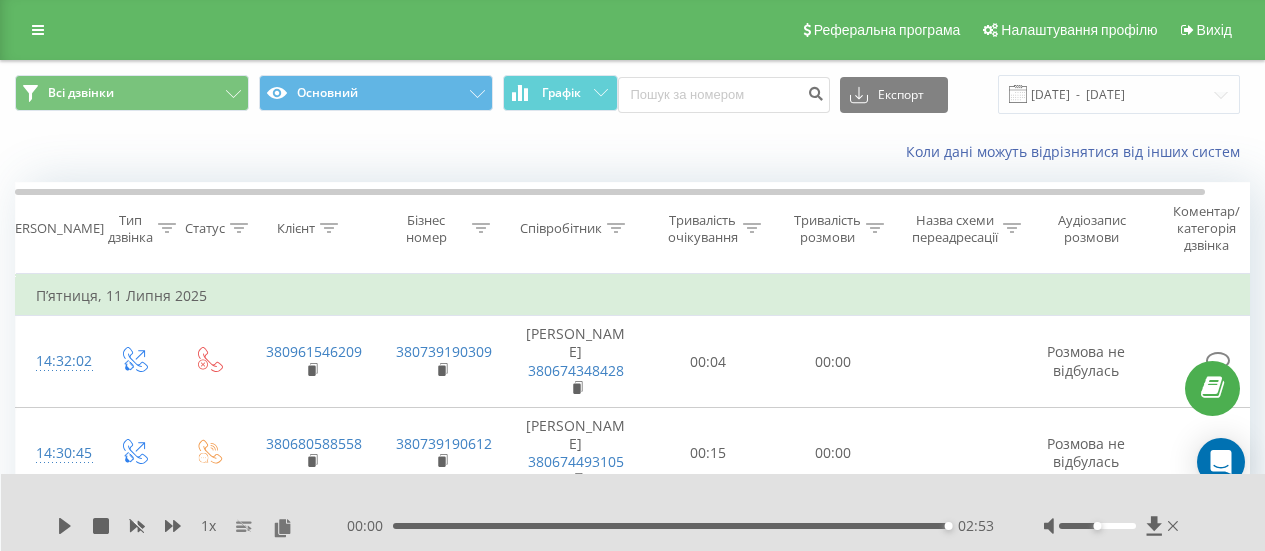 scroll, scrollTop: 632, scrollLeft: 0, axis: vertical 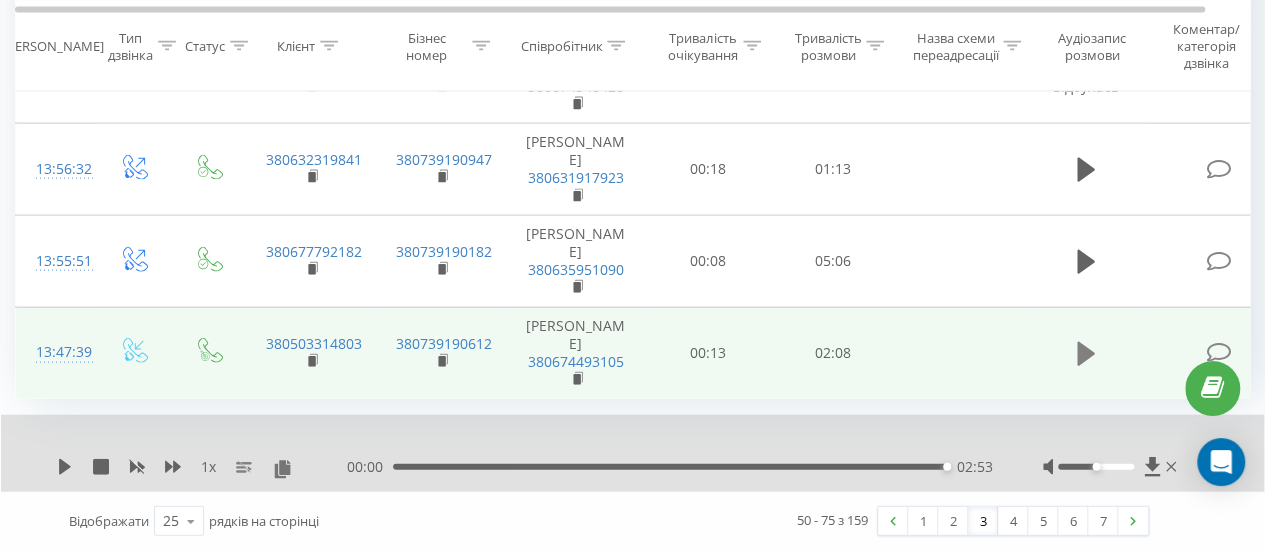click 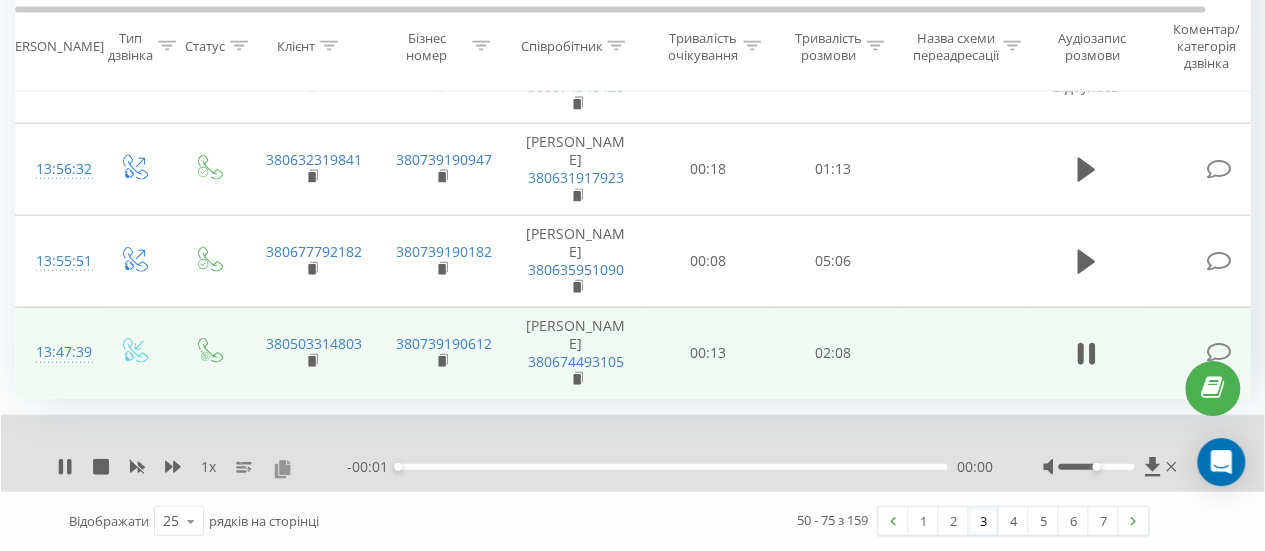 click at bounding box center [282, 468] 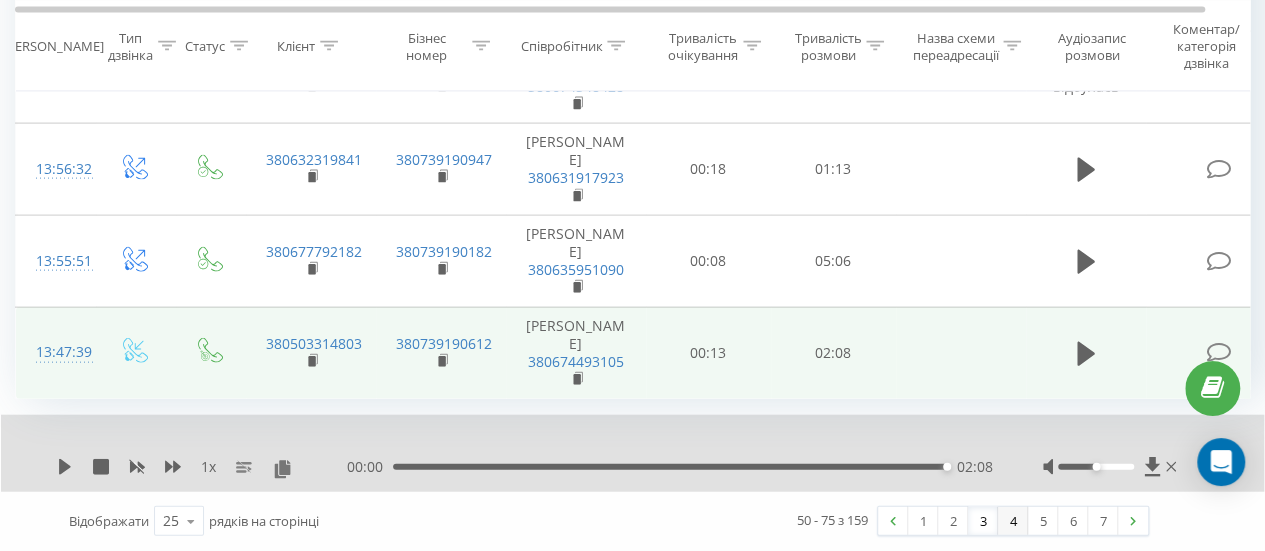 click on "4" at bounding box center (1013, 521) 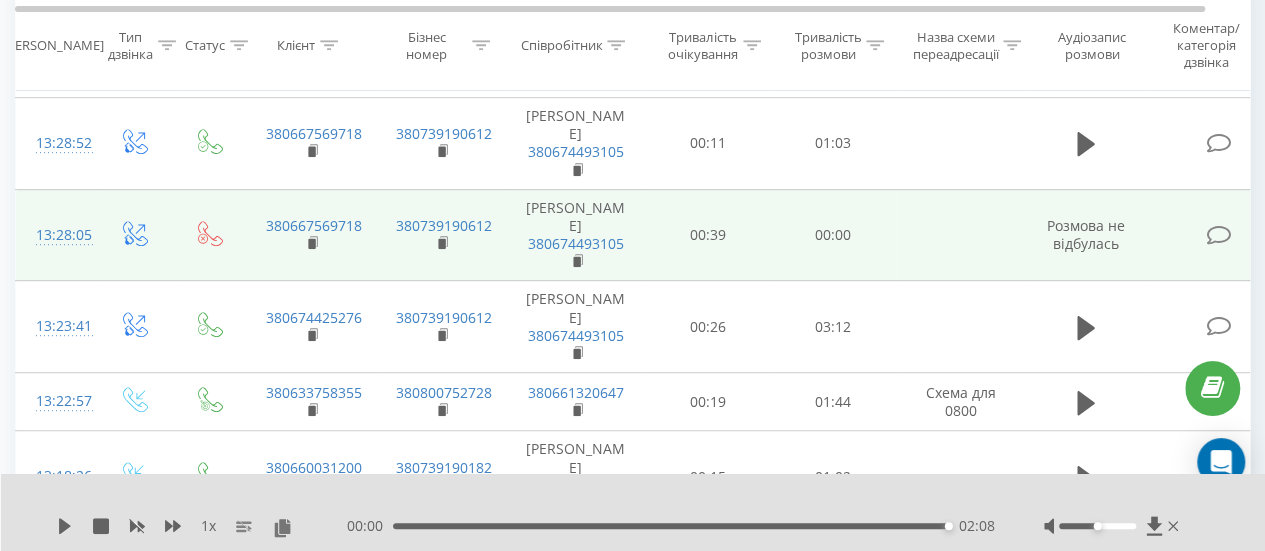 scroll, scrollTop: 532, scrollLeft: 0, axis: vertical 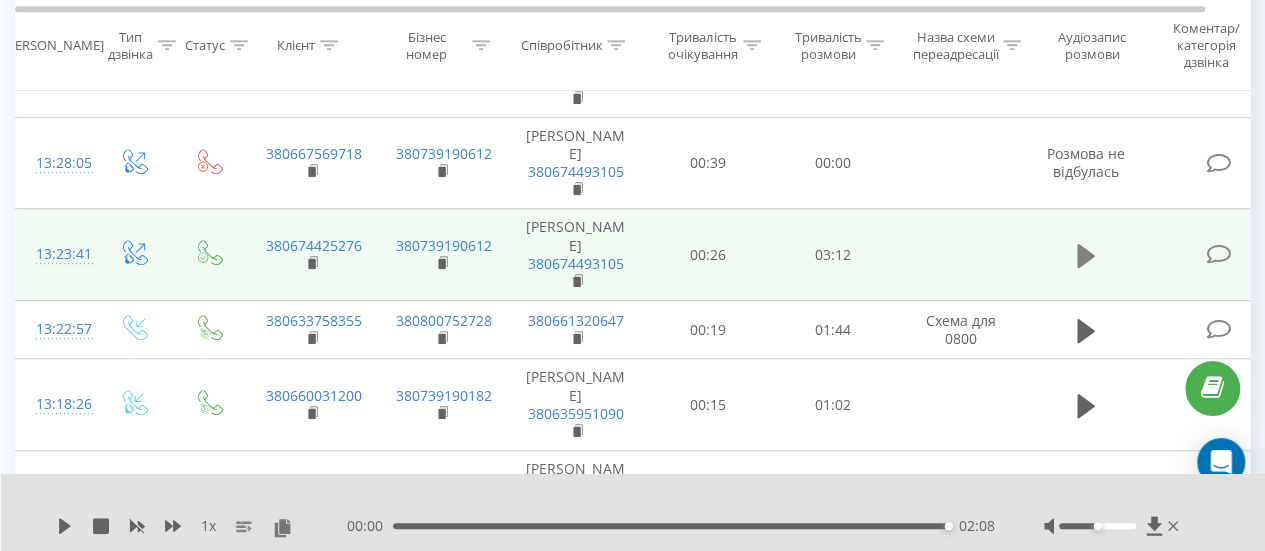 click 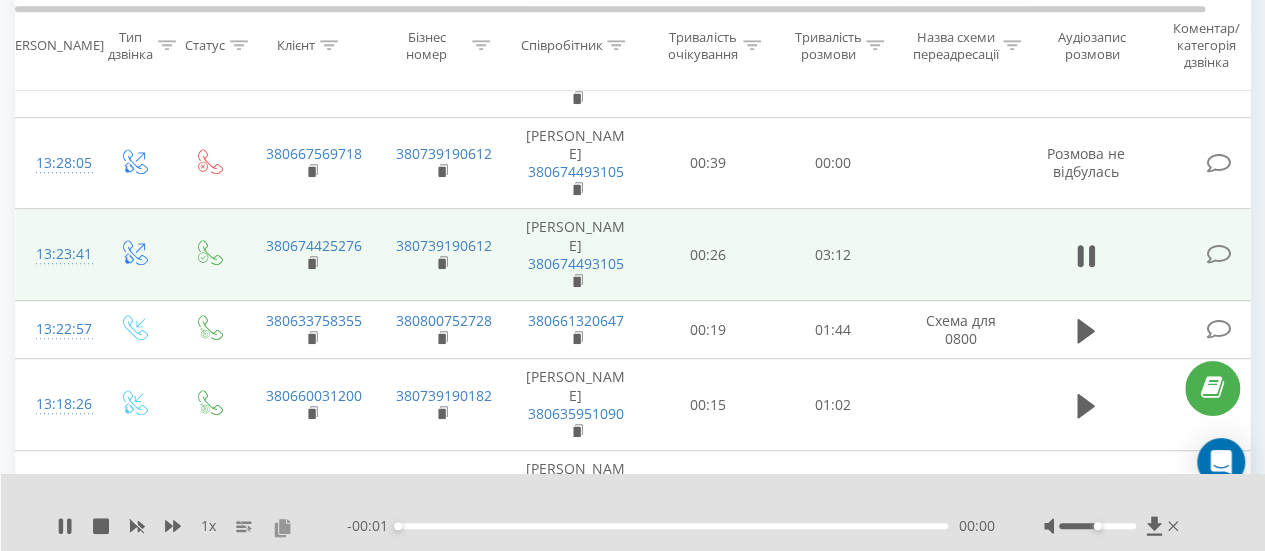 click at bounding box center [282, 527] 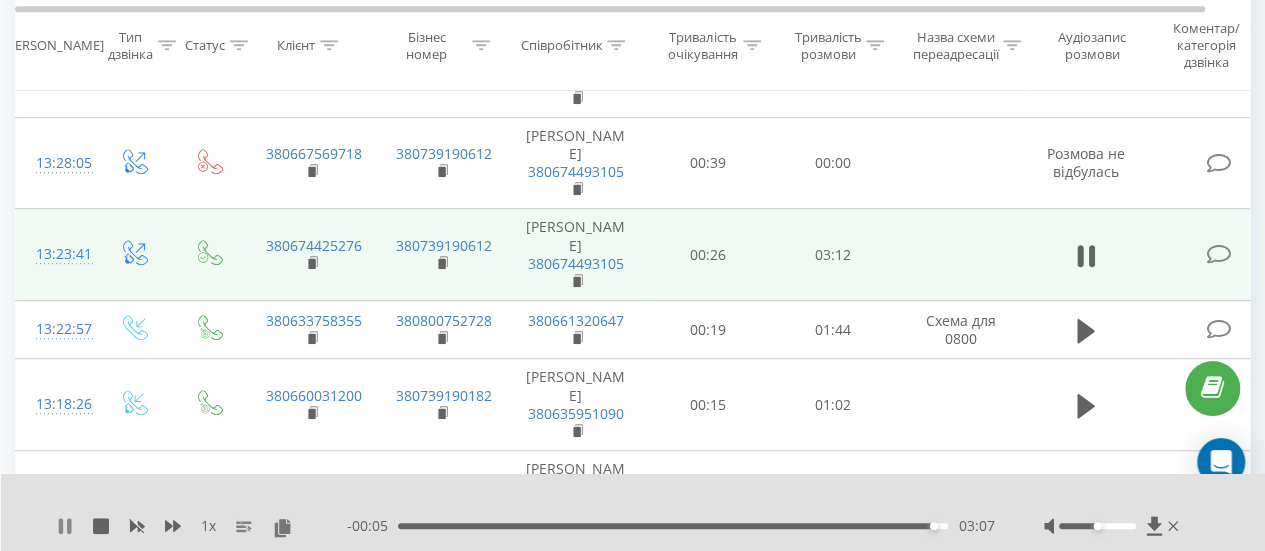 click 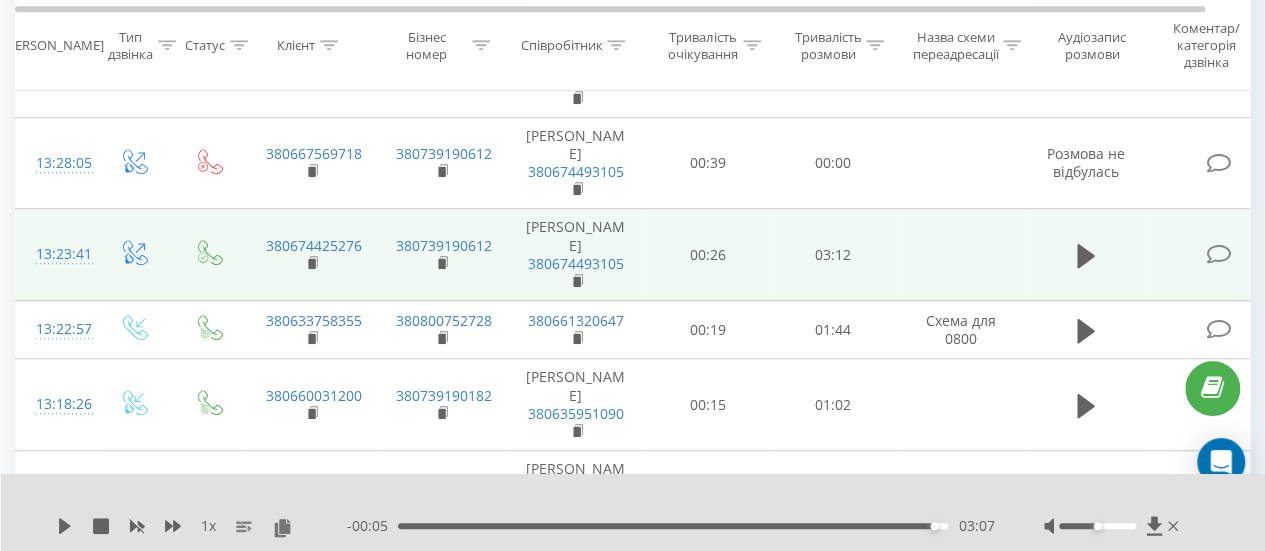 click on "- 00:05 03:07   03:07" at bounding box center [670, 526] 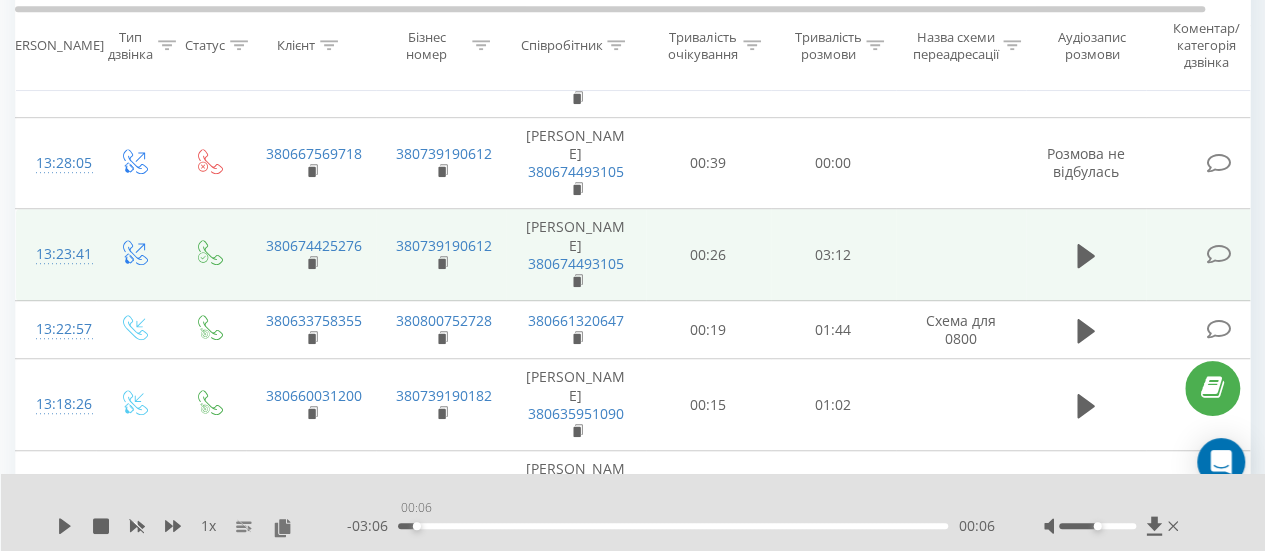 click on "00:06" at bounding box center (673, 526) 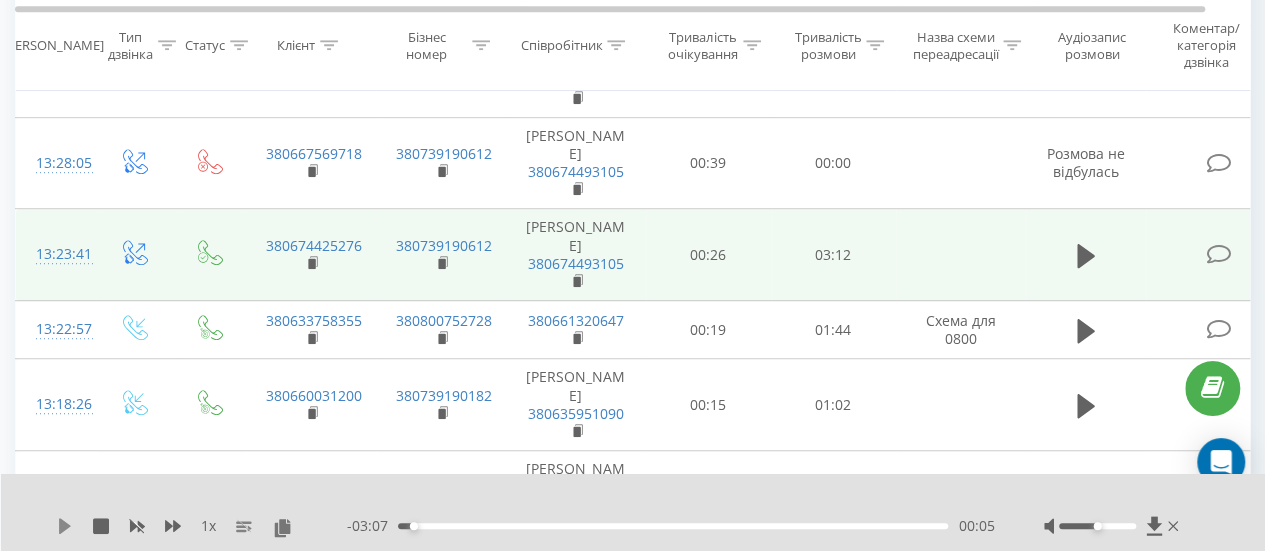 click 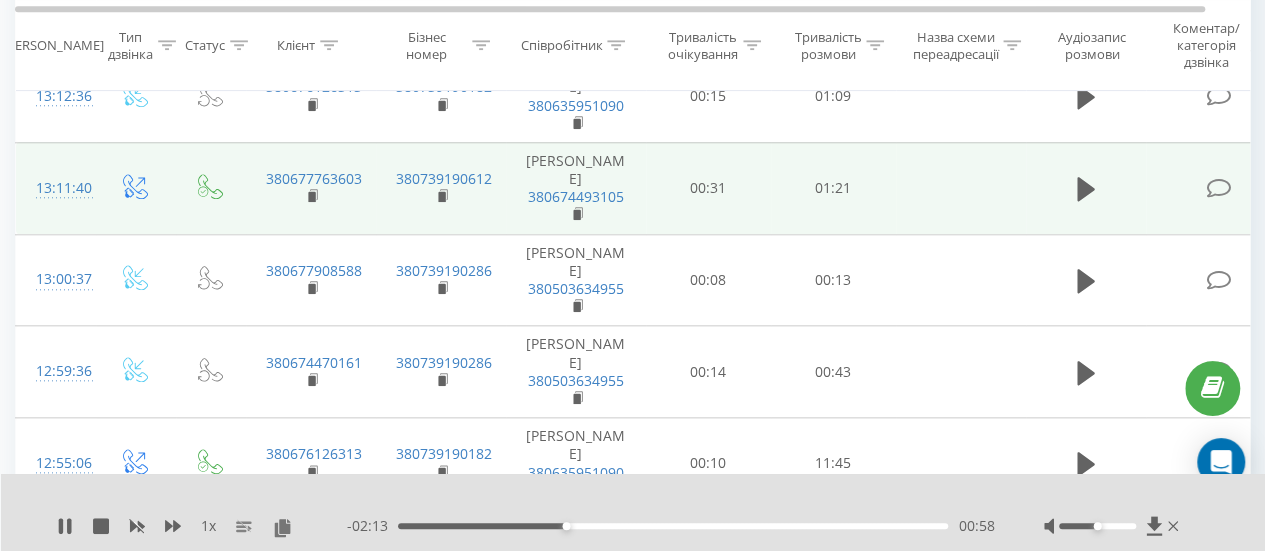 scroll, scrollTop: 1032, scrollLeft: 0, axis: vertical 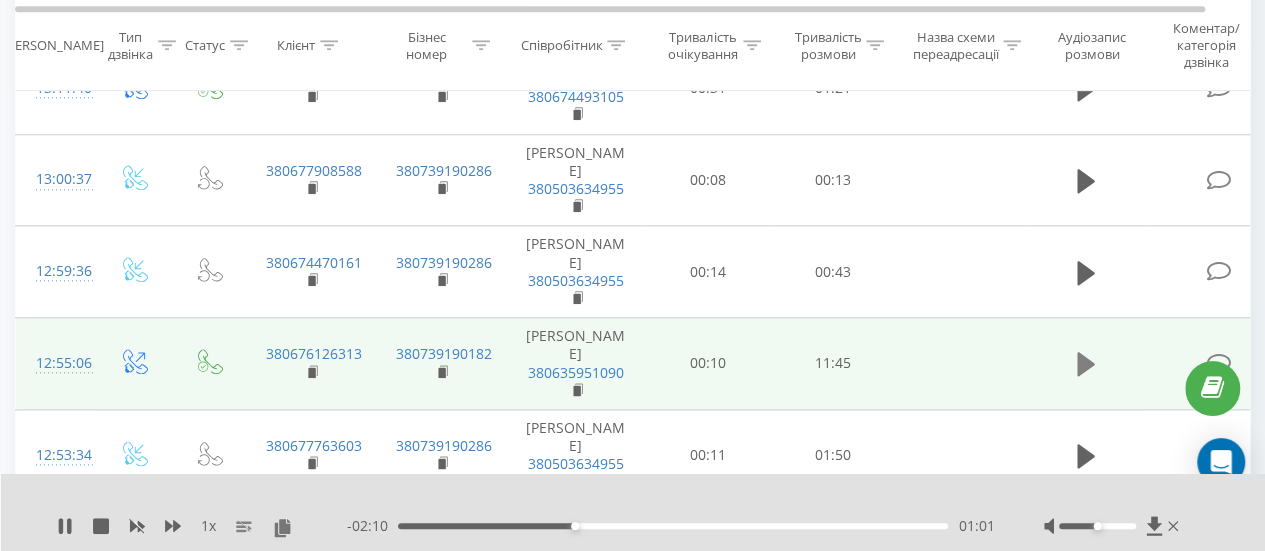 click 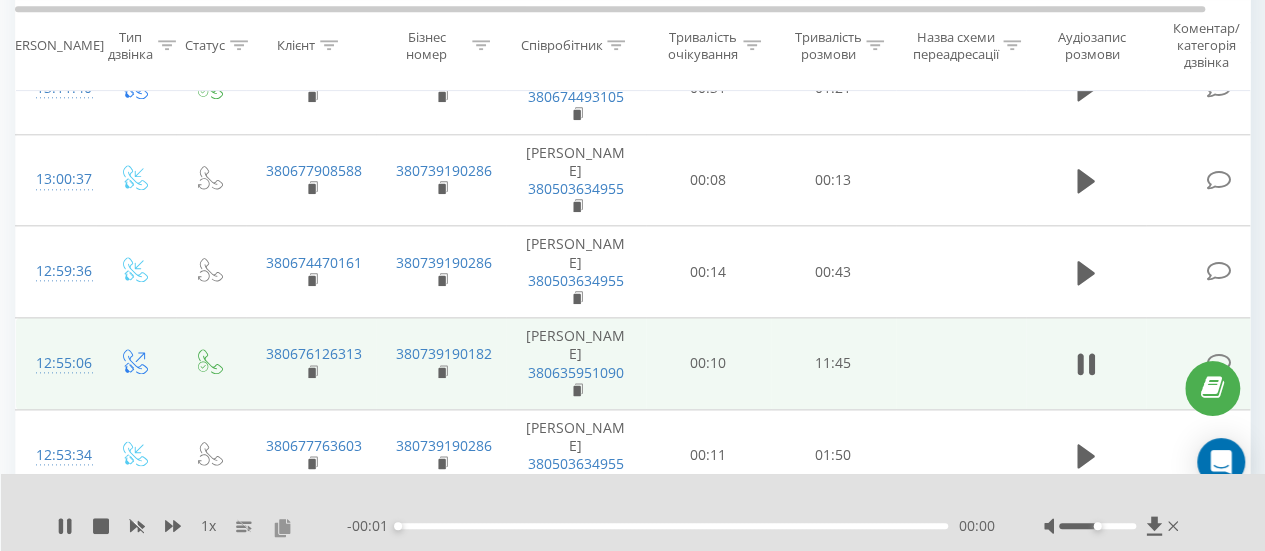 click at bounding box center [282, 527] 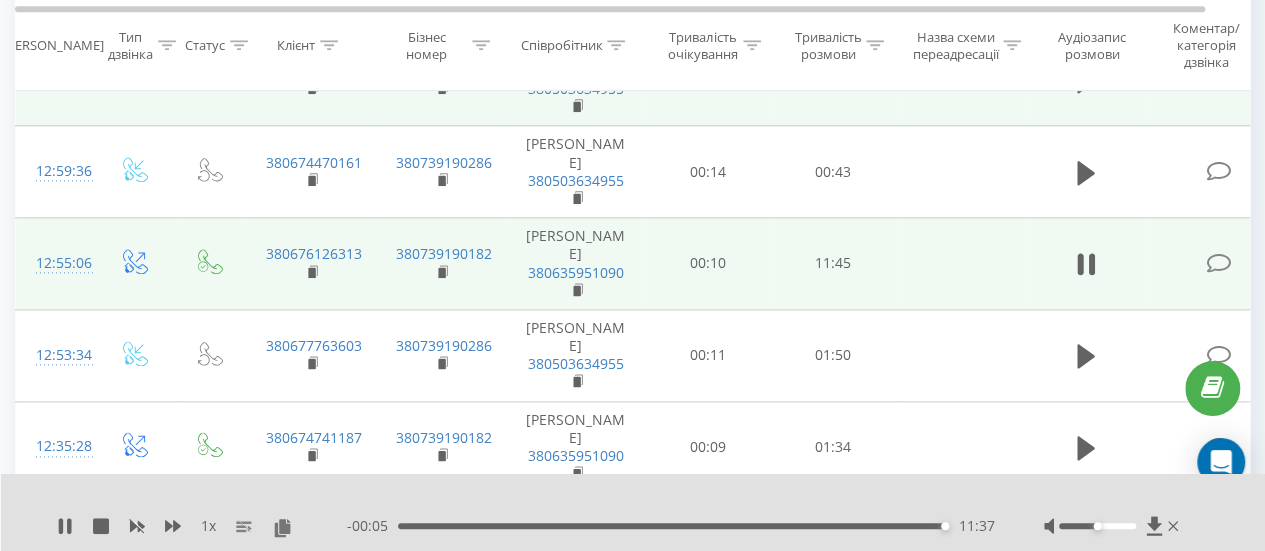 scroll, scrollTop: 1332, scrollLeft: 0, axis: vertical 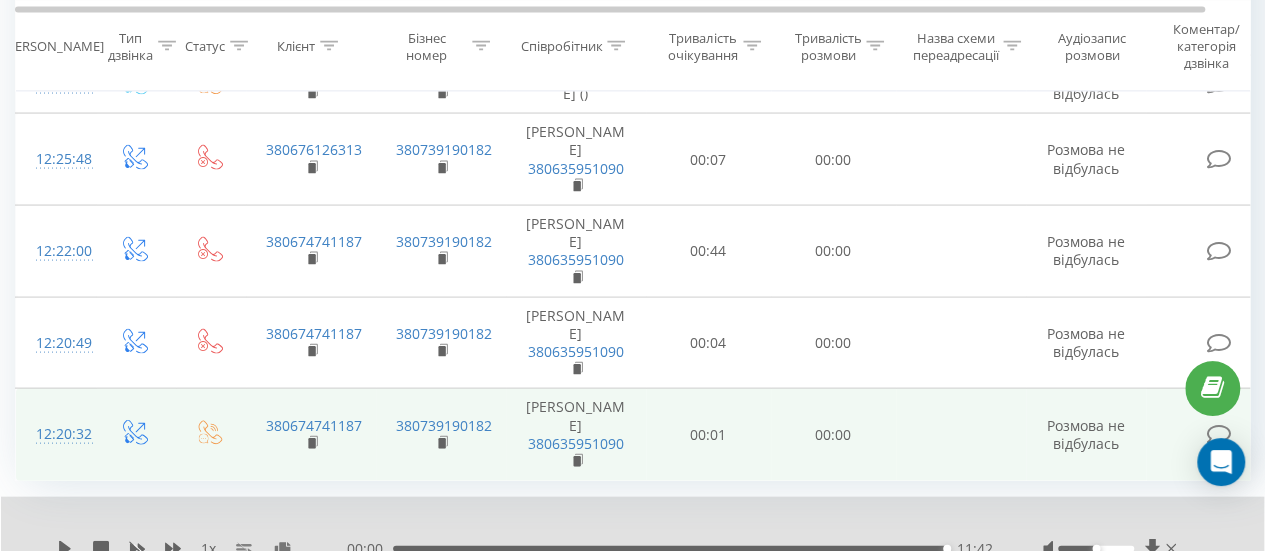 click on "5" at bounding box center (1043, 603) 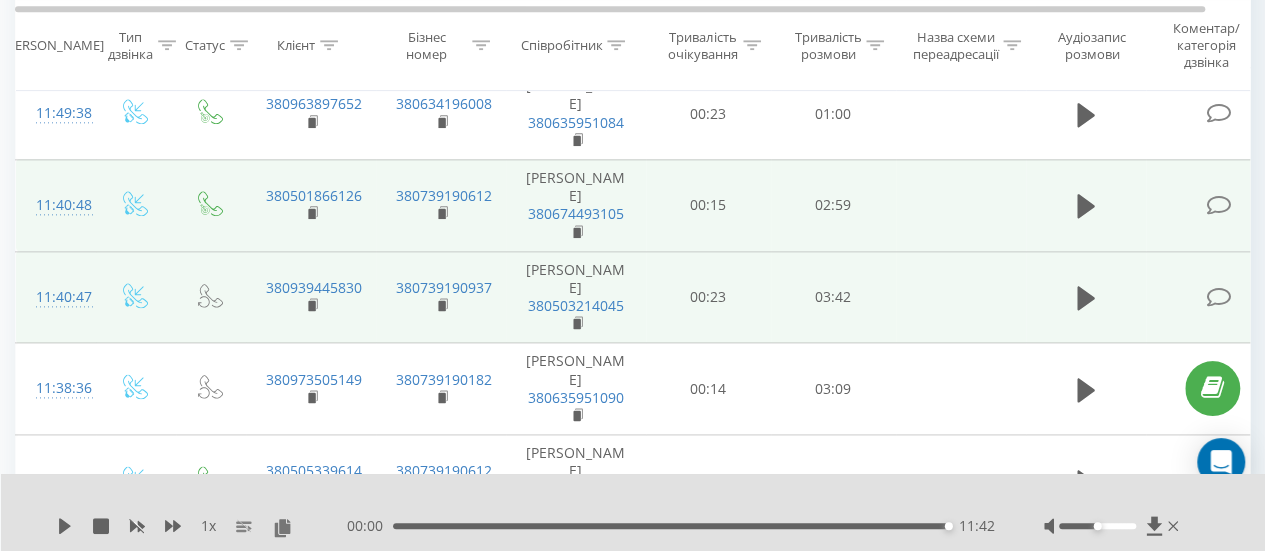 scroll, scrollTop: 1332, scrollLeft: 0, axis: vertical 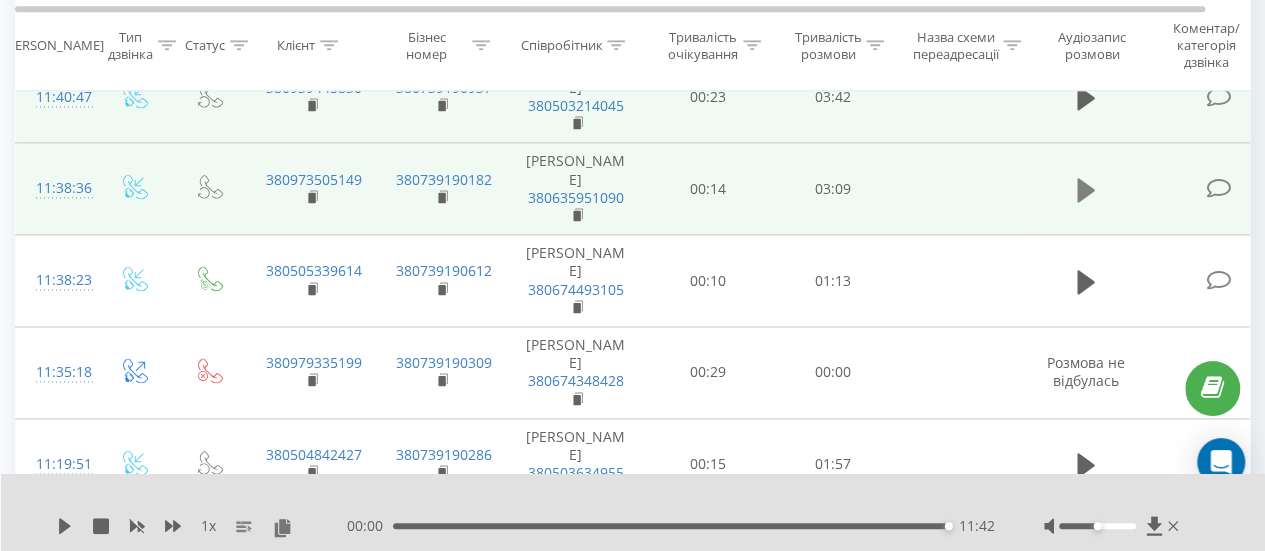 click 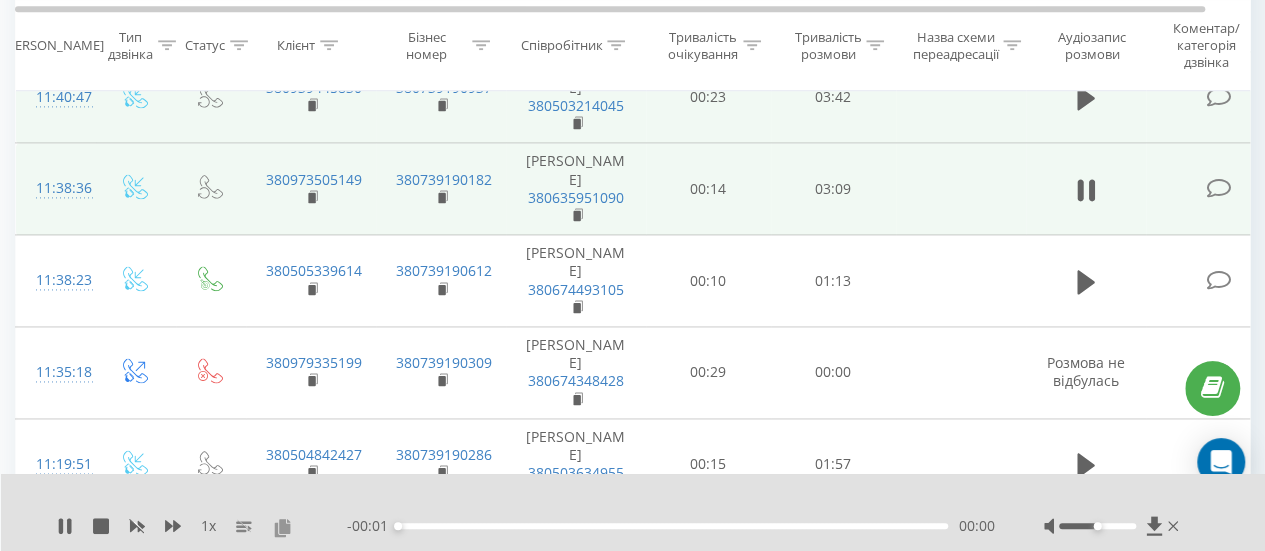 click at bounding box center [282, 527] 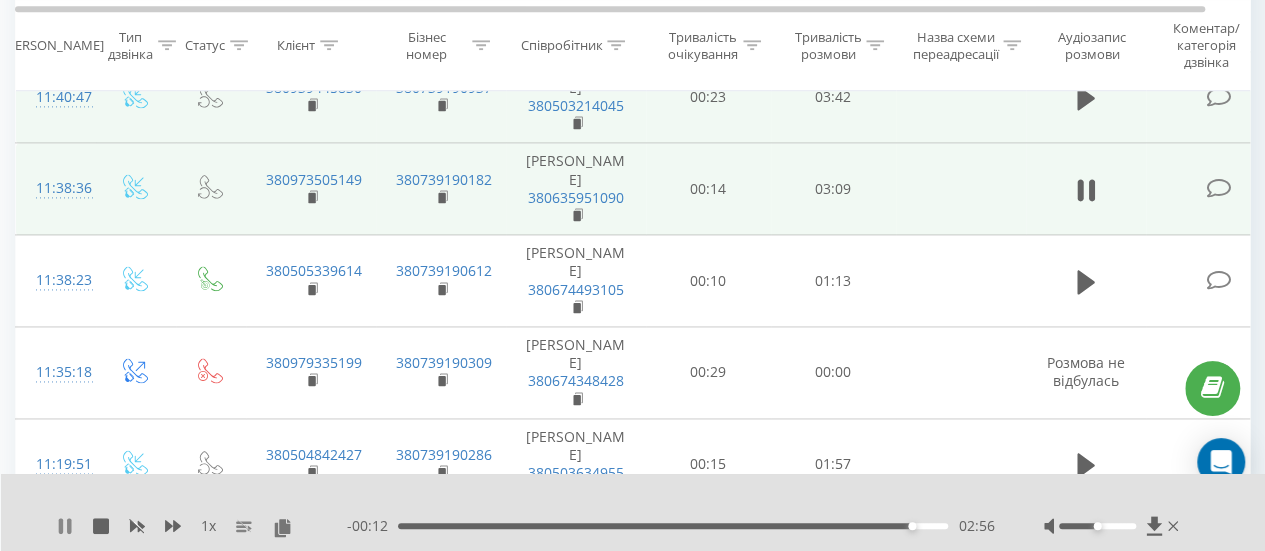 click 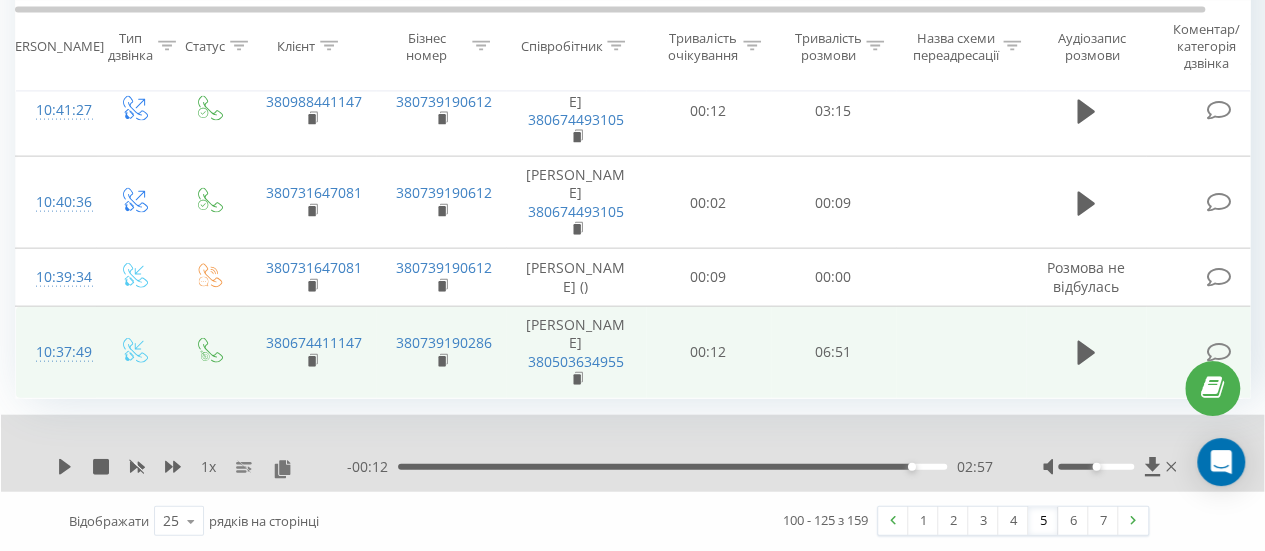scroll, scrollTop: 2225, scrollLeft: 0, axis: vertical 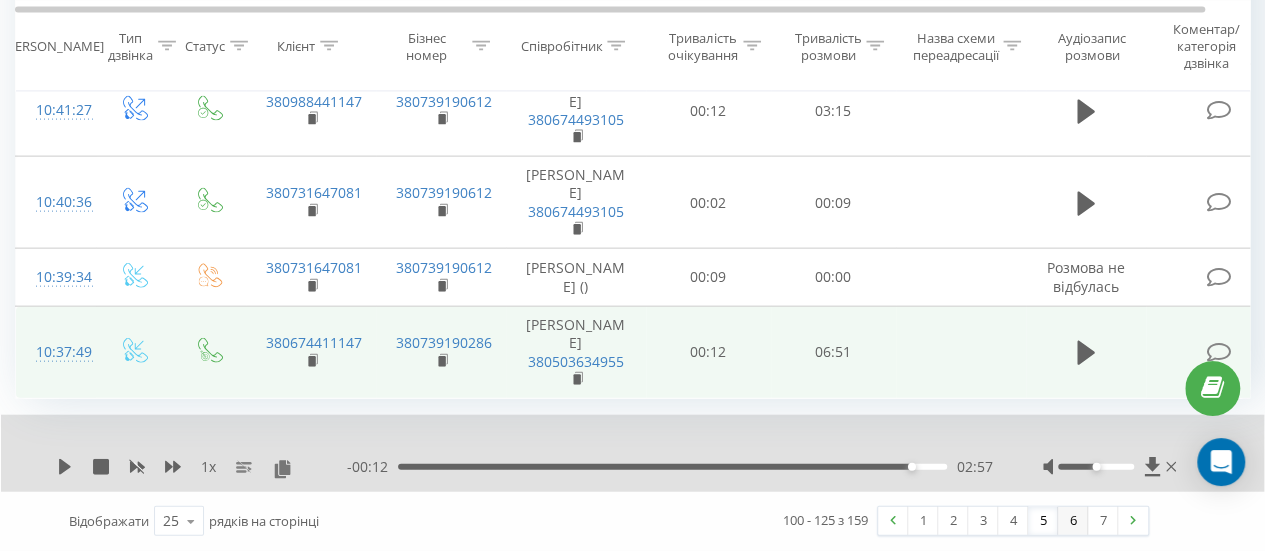 click on "6" at bounding box center (1073, 521) 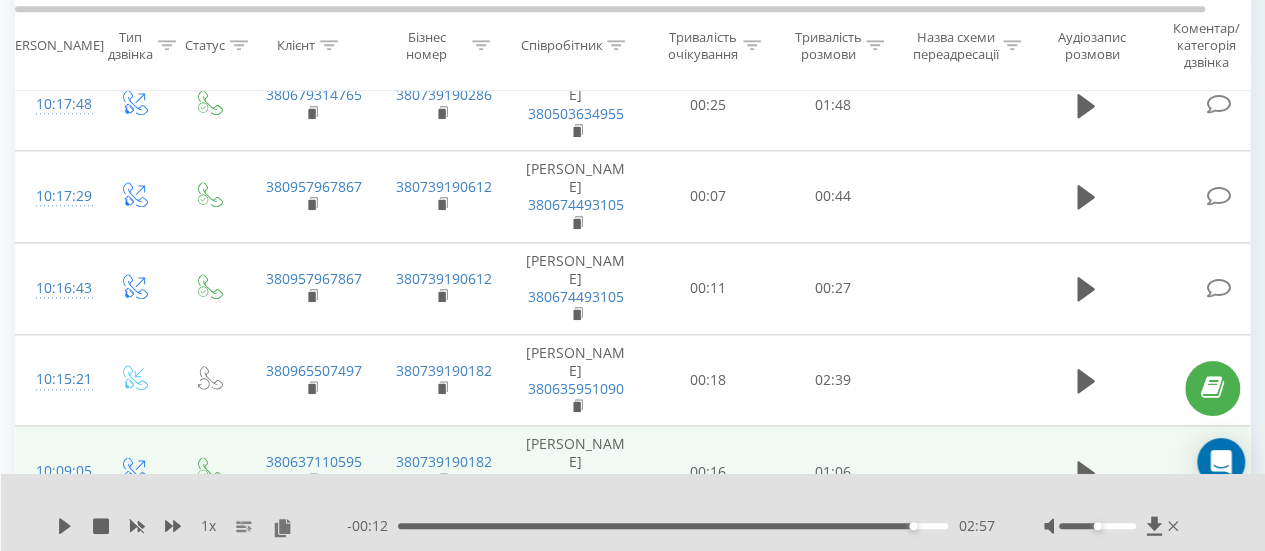 scroll, scrollTop: 1132, scrollLeft: 0, axis: vertical 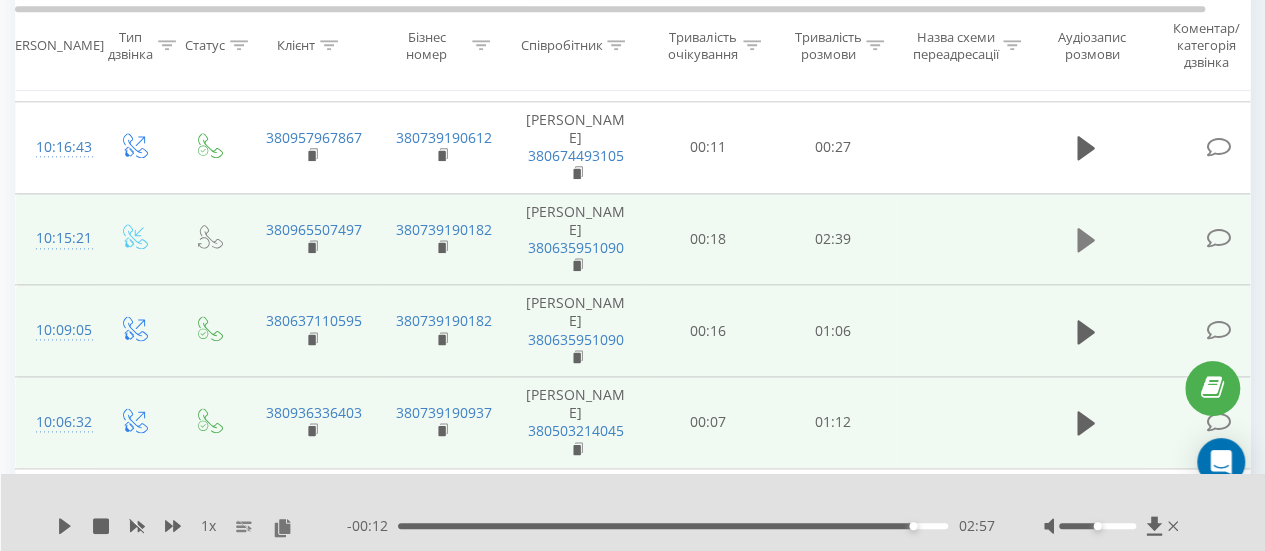 click 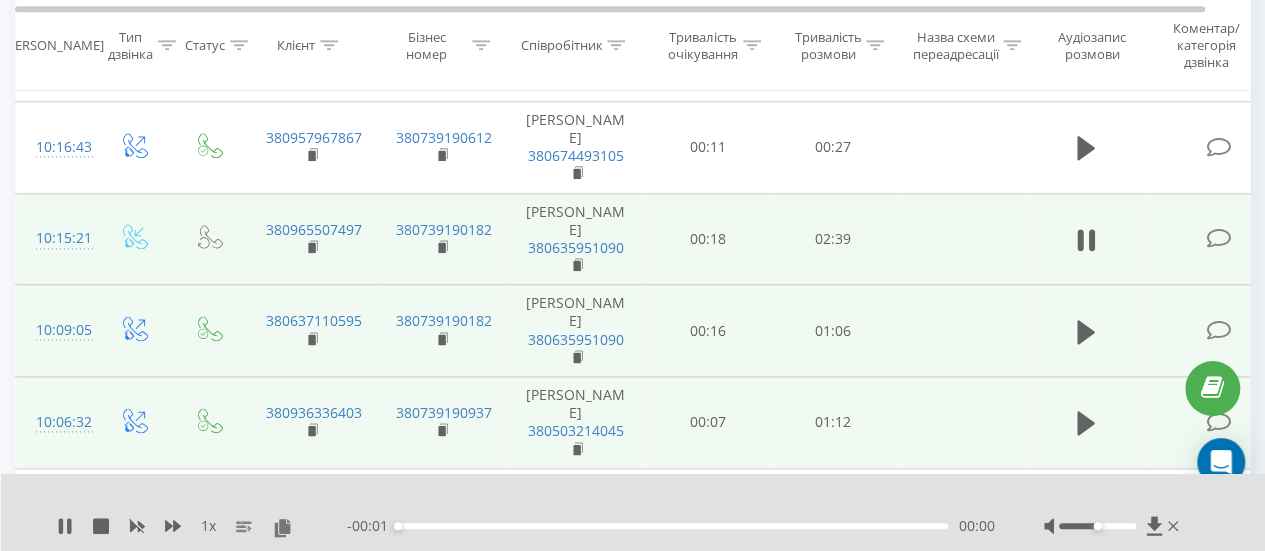 click on "1 x" at bounding box center (202, 526) 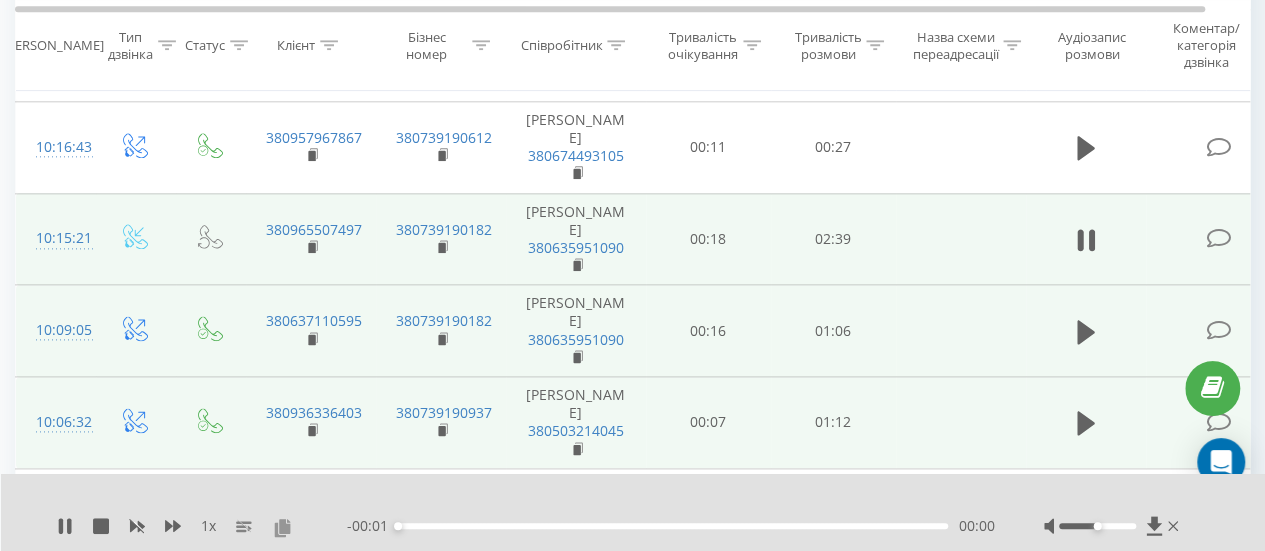 click at bounding box center (282, 527) 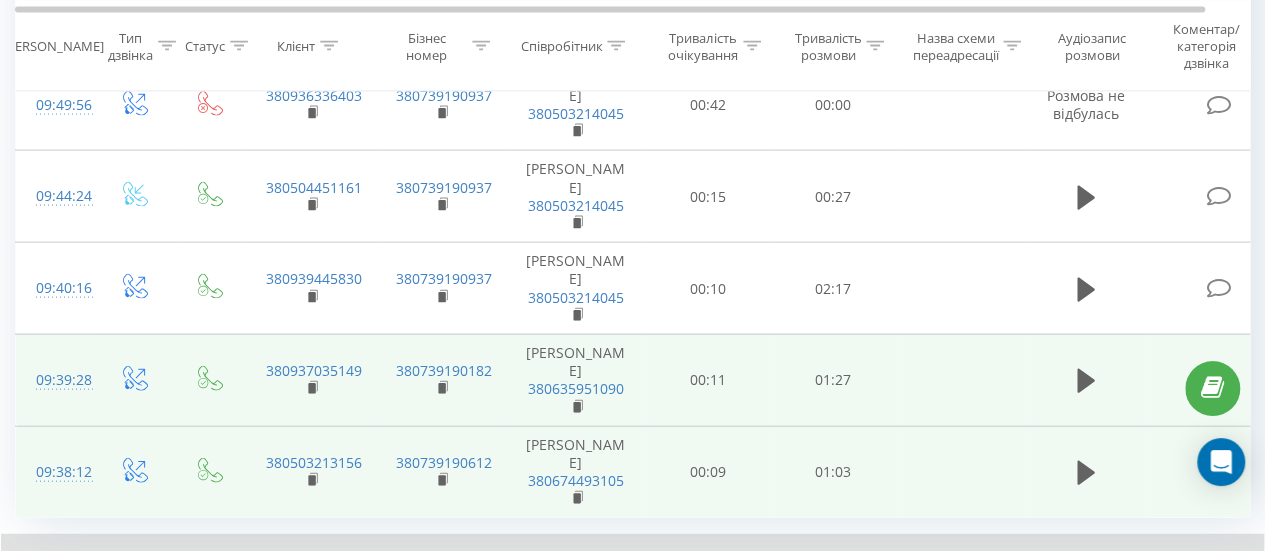 scroll, scrollTop: 2095, scrollLeft: 0, axis: vertical 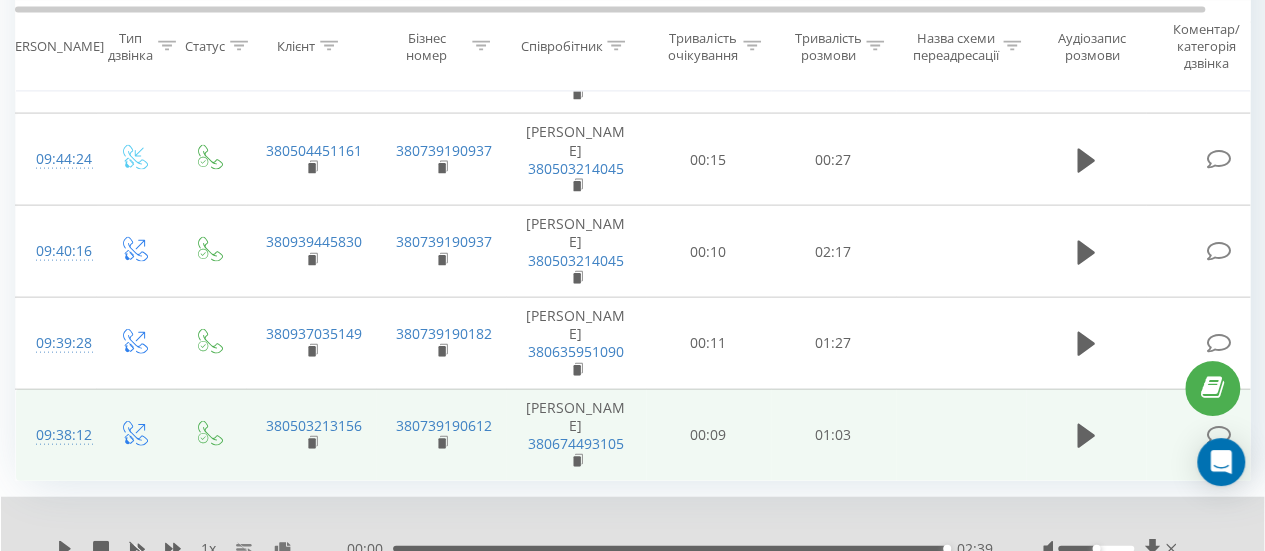 click on "1" at bounding box center (923, 603) 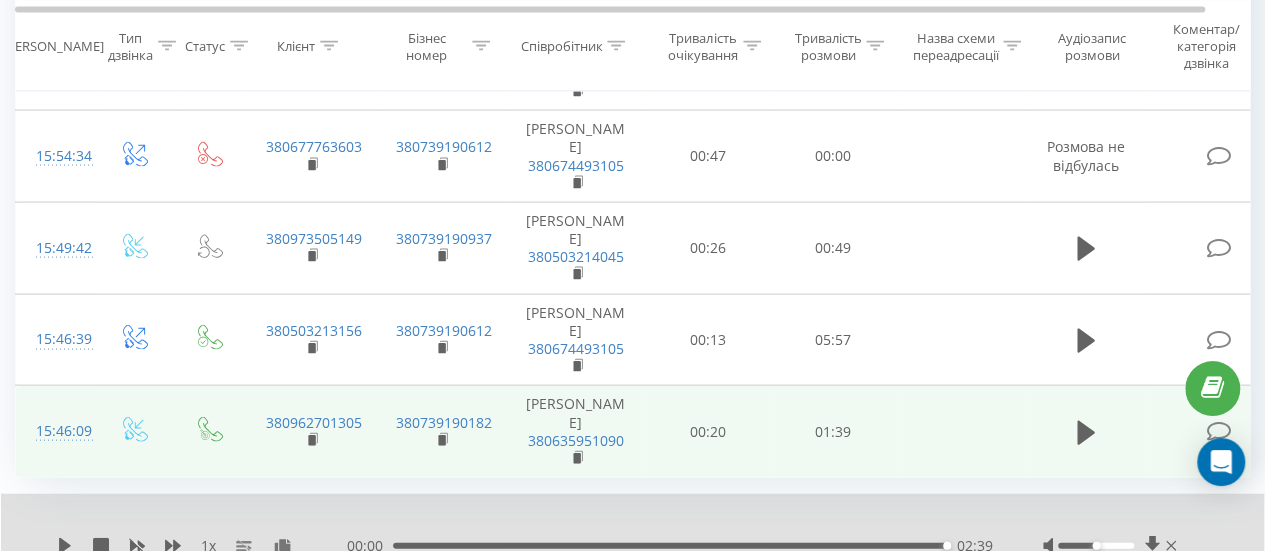 scroll, scrollTop: 2007, scrollLeft: 0, axis: vertical 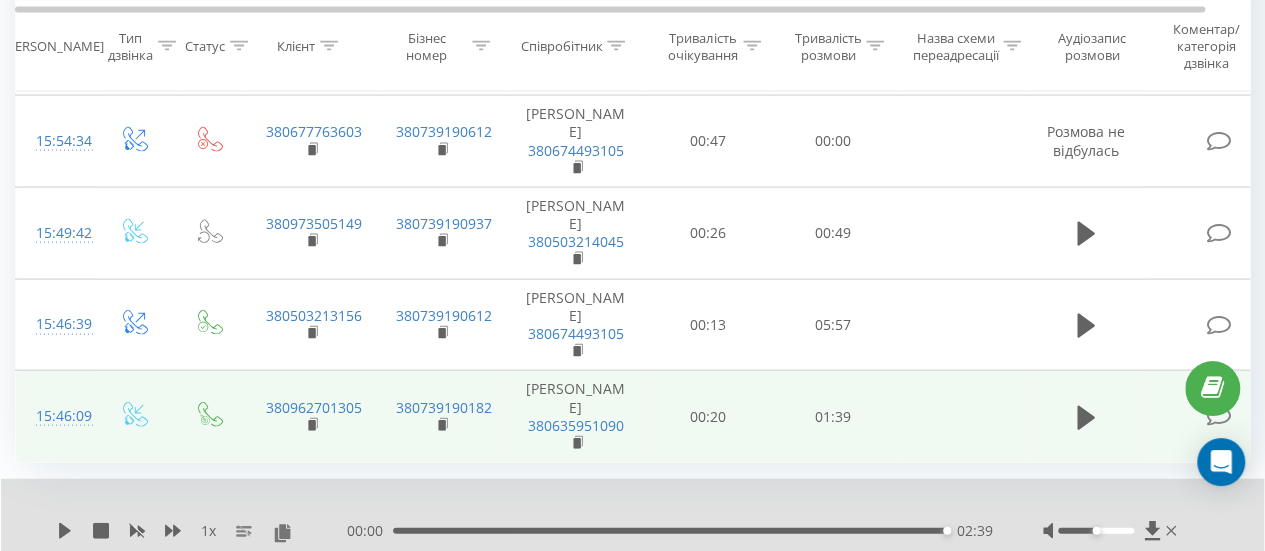 click on "2" at bounding box center (953, 585) 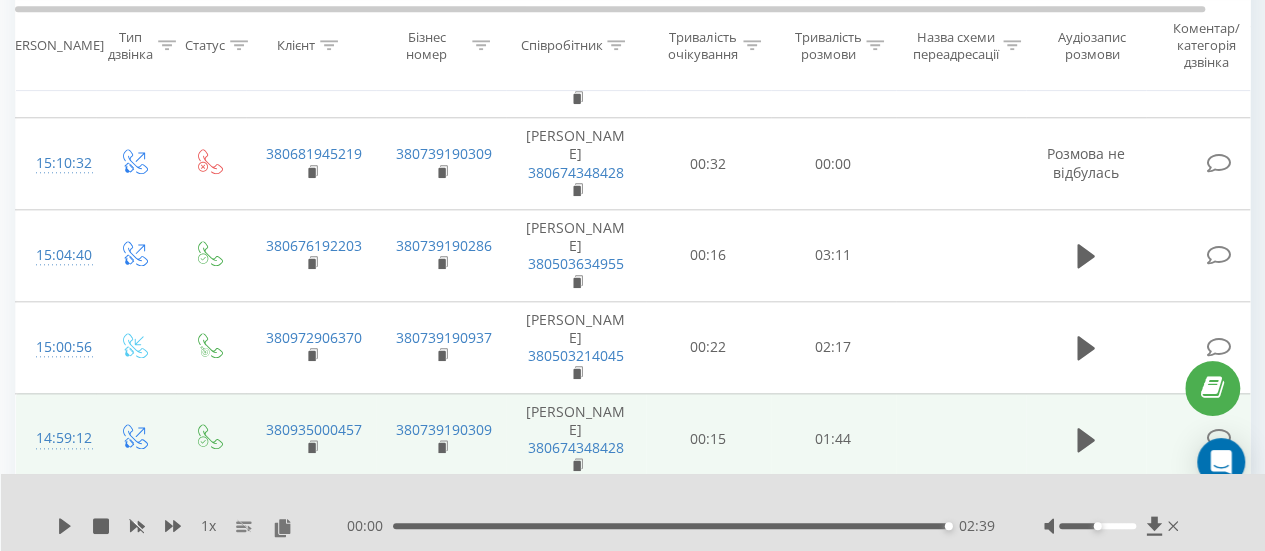 scroll, scrollTop: 1132, scrollLeft: 0, axis: vertical 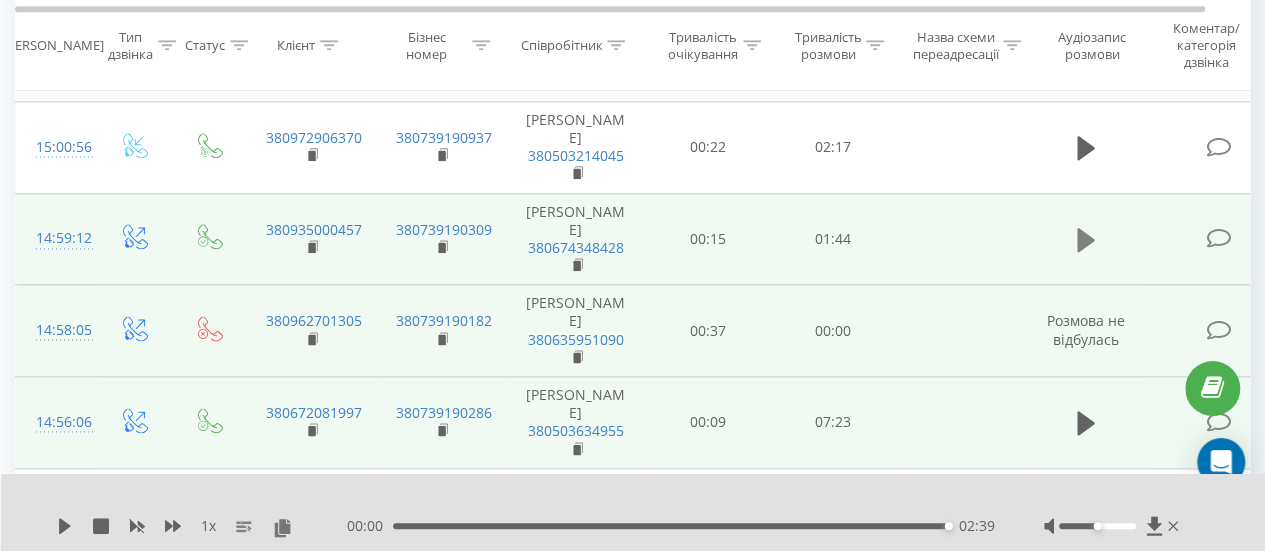 click 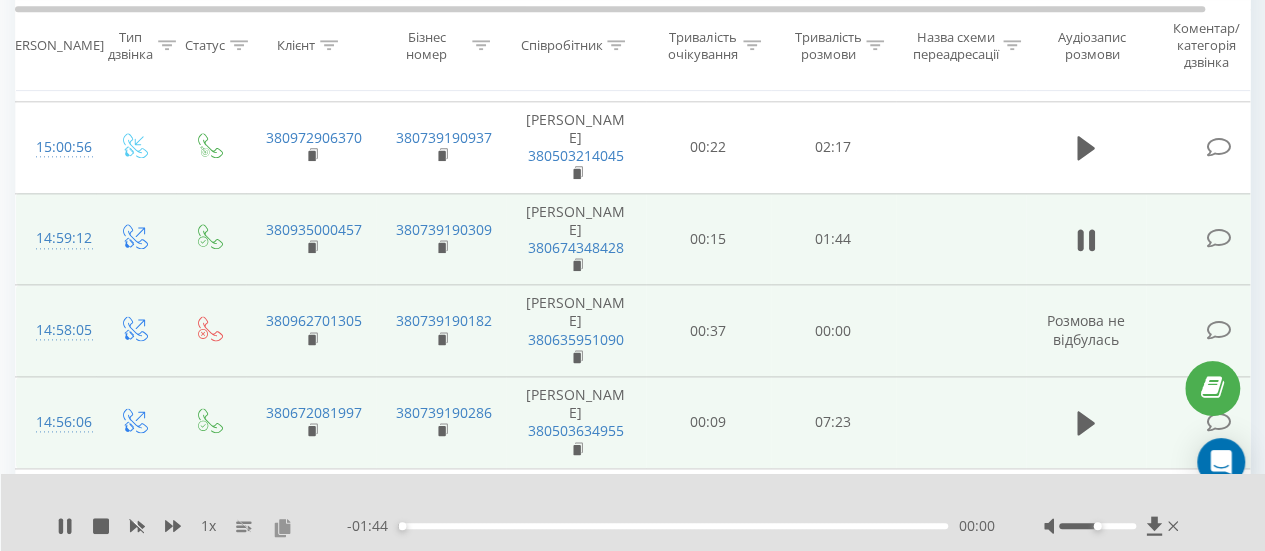 click at bounding box center [282, 527] 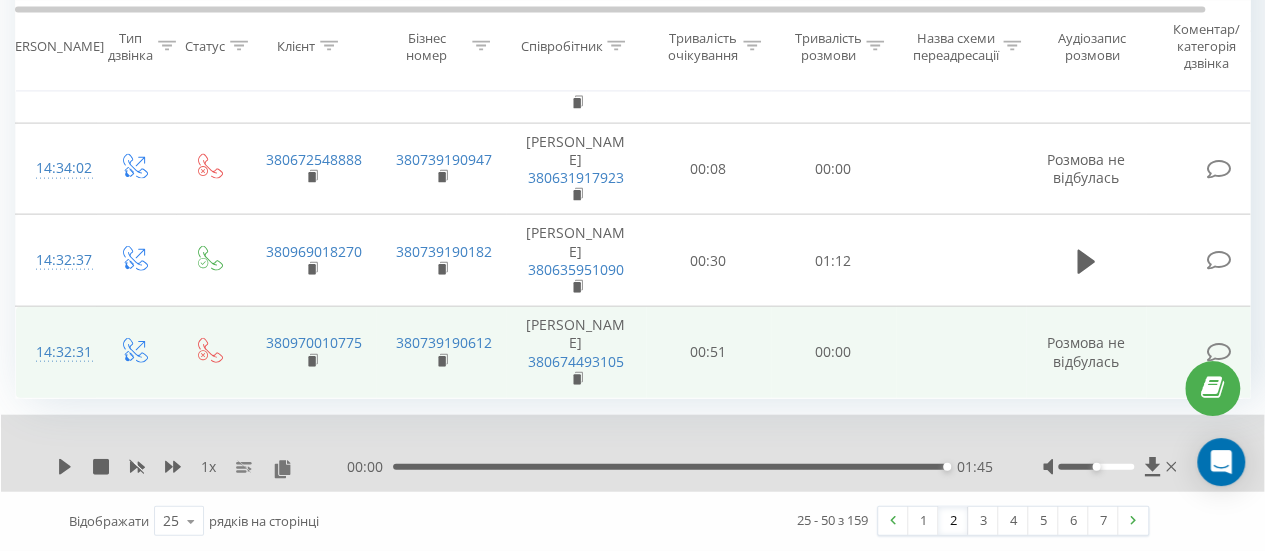 scroll, scrollTop: 2295, scrollLeft: 0, axis: vertical 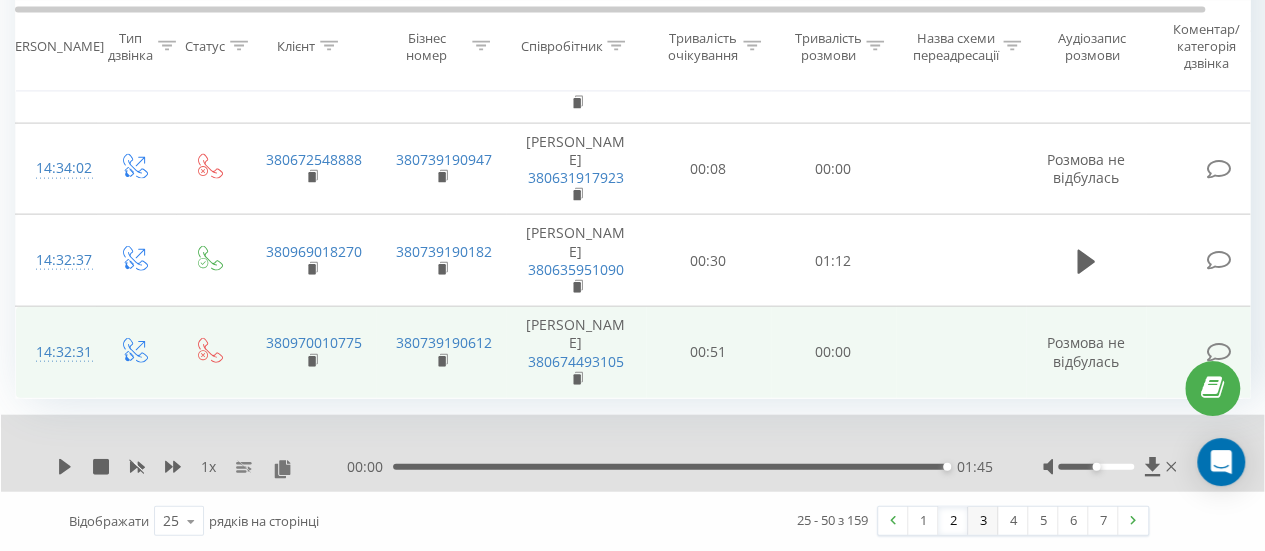 click on "3" at bounding box center [983, 521] 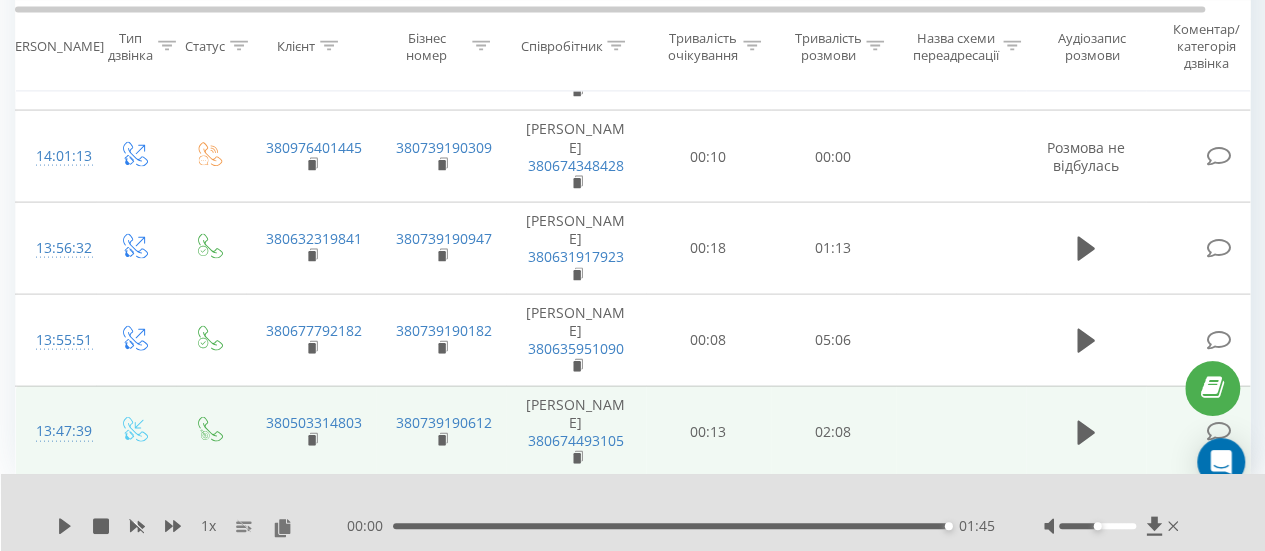 scroll, scrollTop: 1932, scrollLeft: 0, axis: vertical 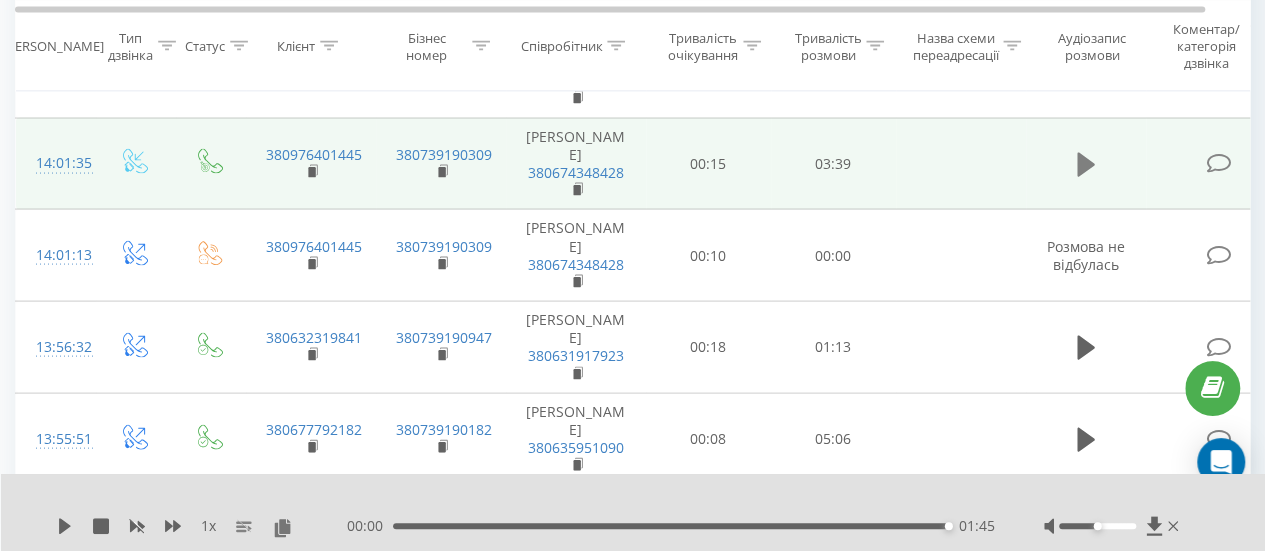 click 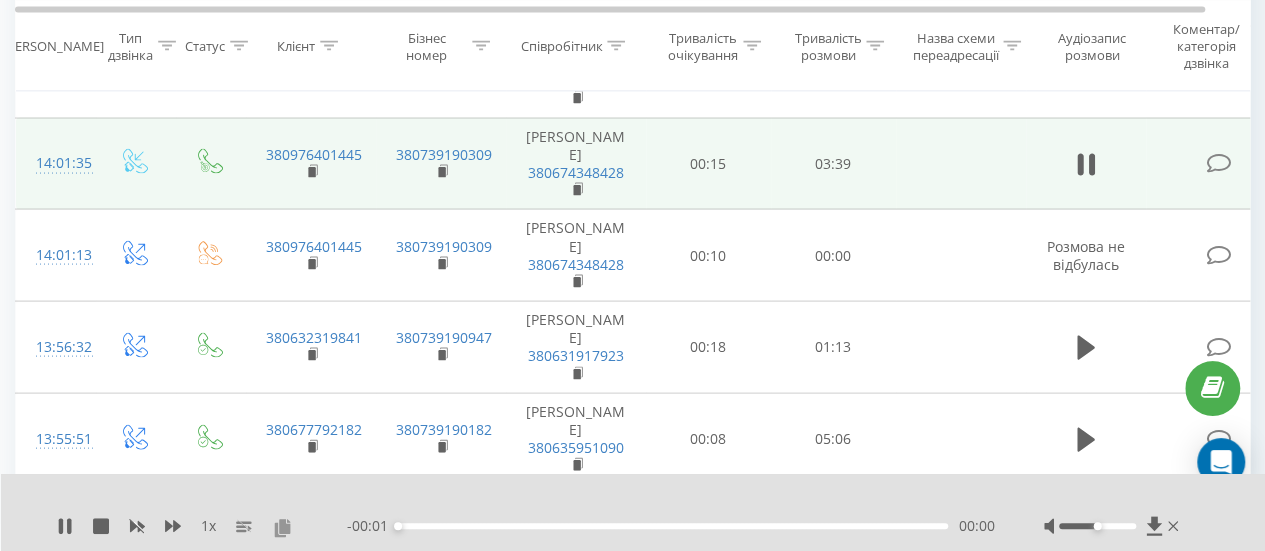 click at bounding box center [282, 527] 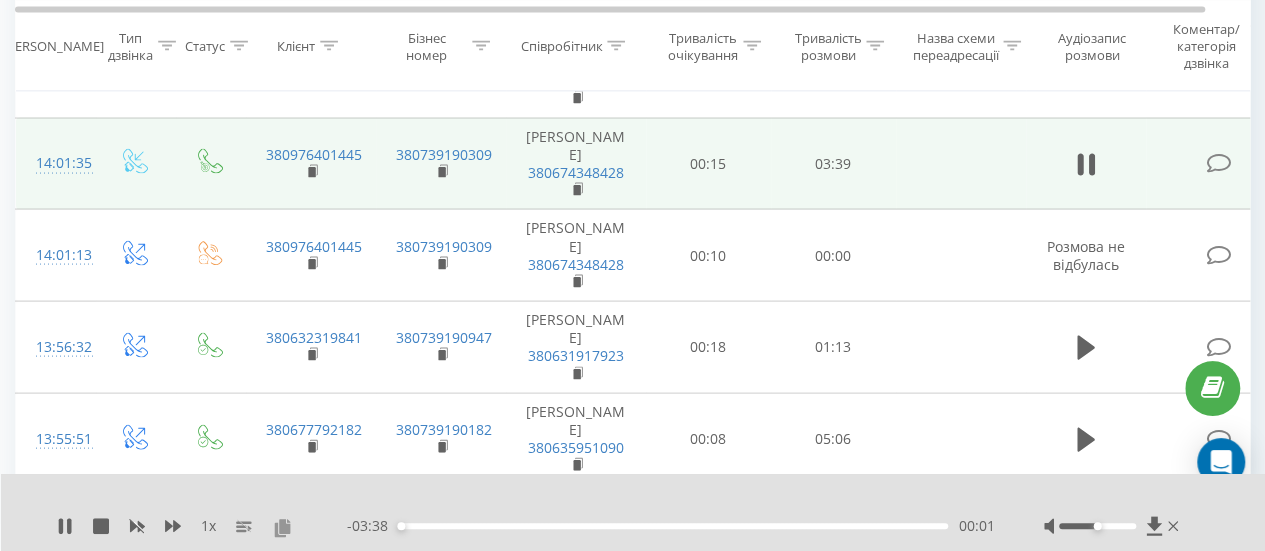 click at bounding box center [282, 527] 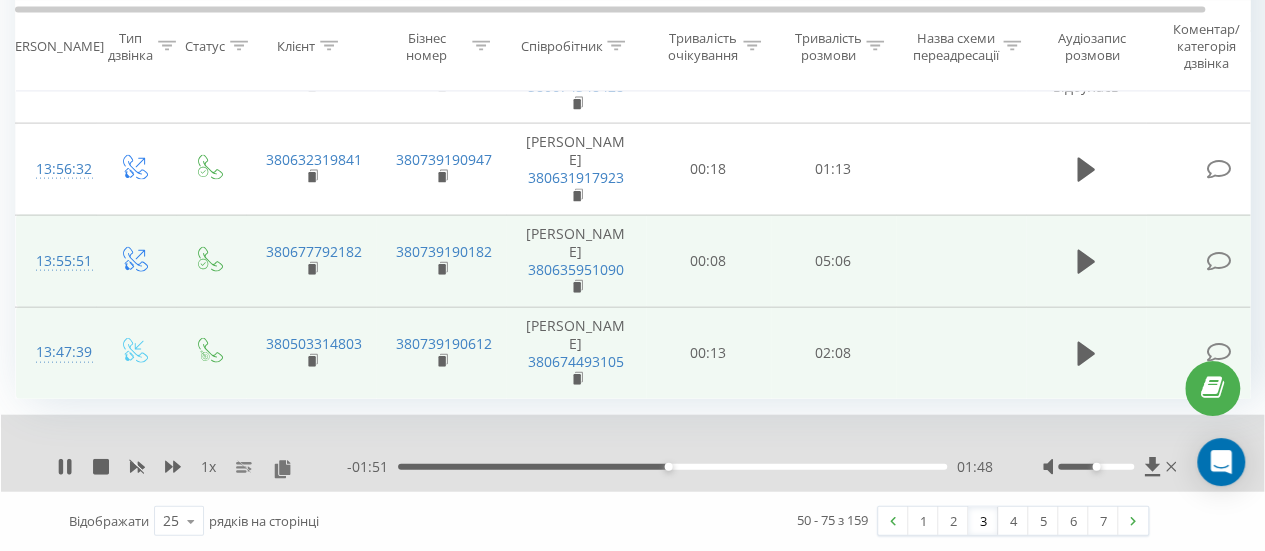 scroll, scrollTop: 2264, scrollLeft: 0, axis: vertical 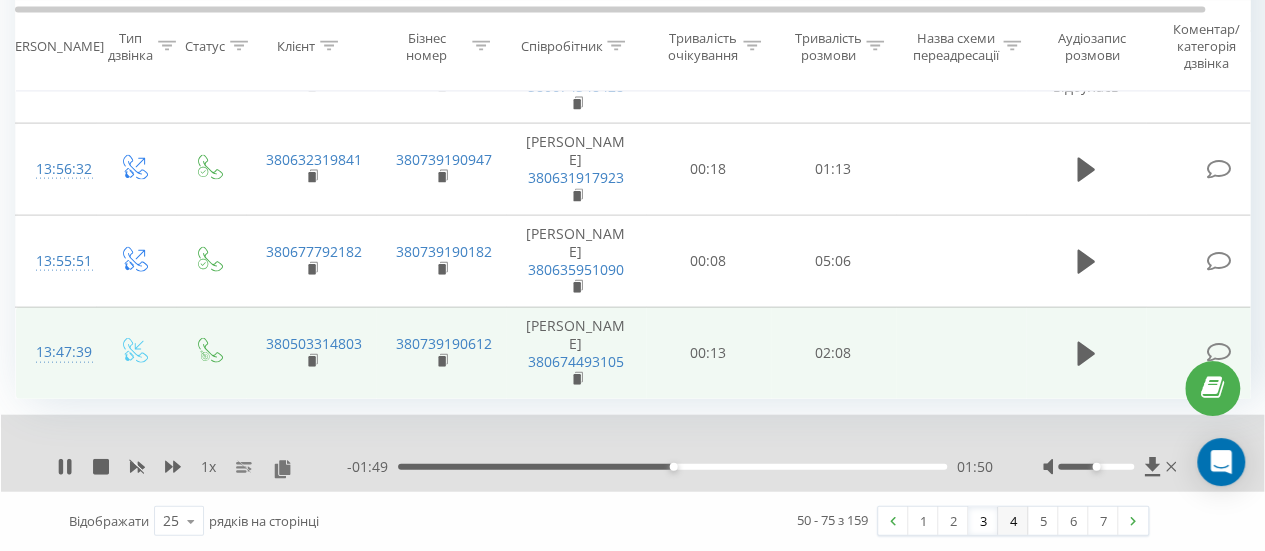 click on "4" at bounding box center (1013, 521) 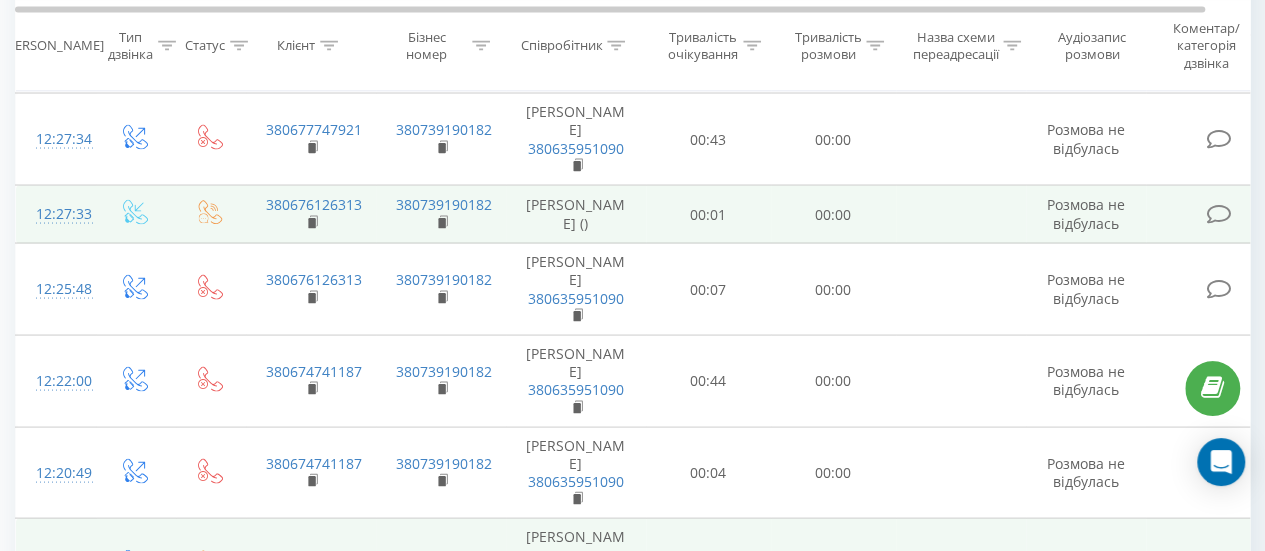 scroll, scrollTop: 1961, scrollLeft: 0, axis: vertical 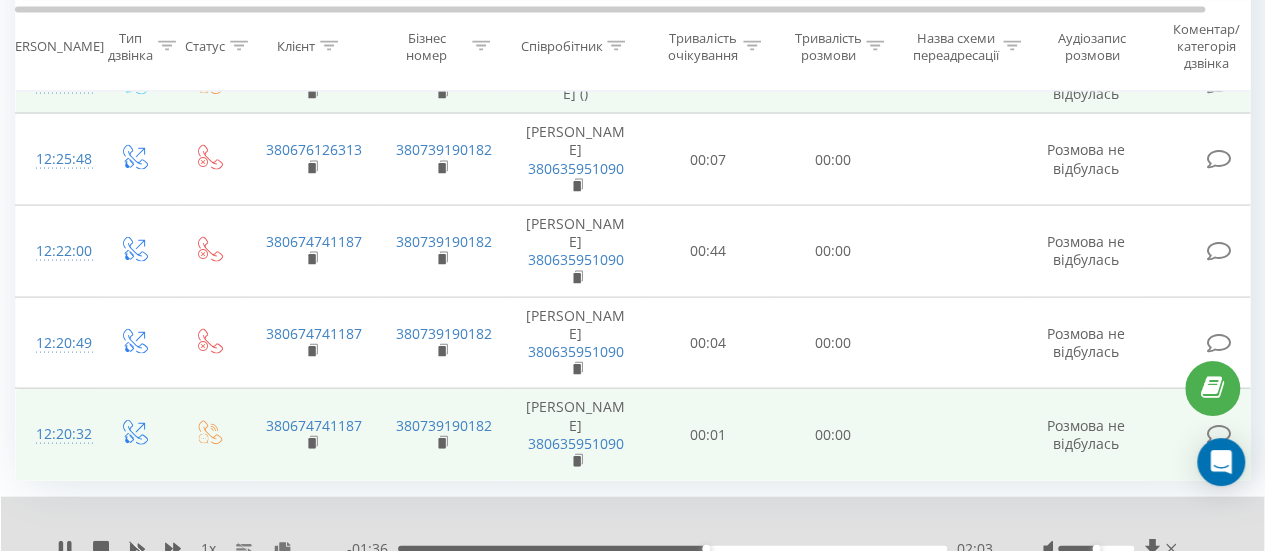 click on "5" at bounding box center (1043, 603) 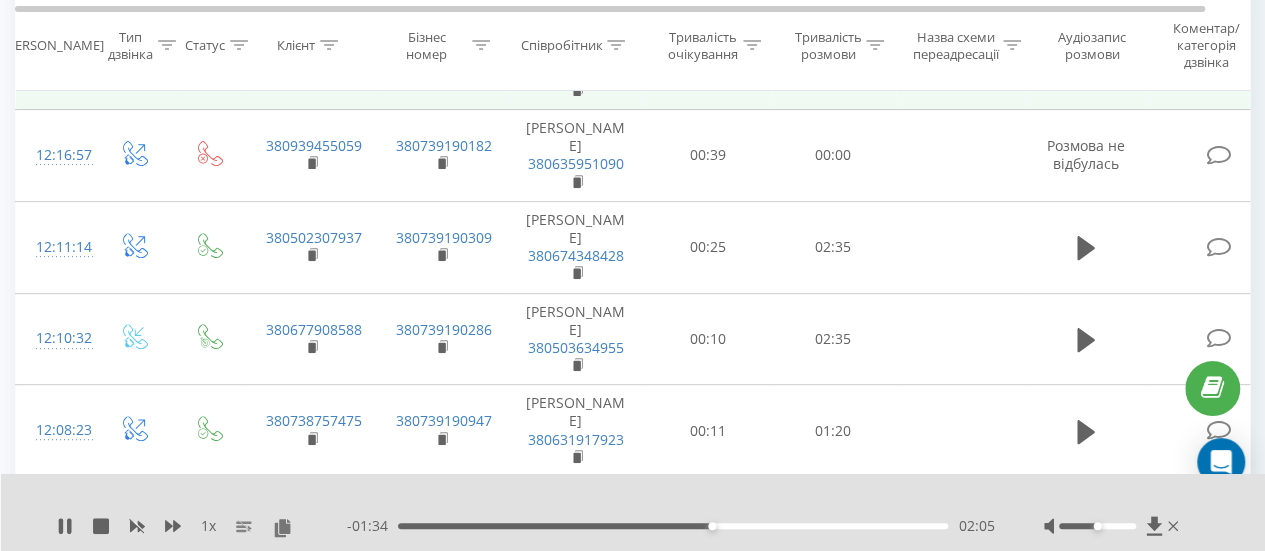 scroll, scrollTop: 432, scrollLeft: 0, axis: vertical 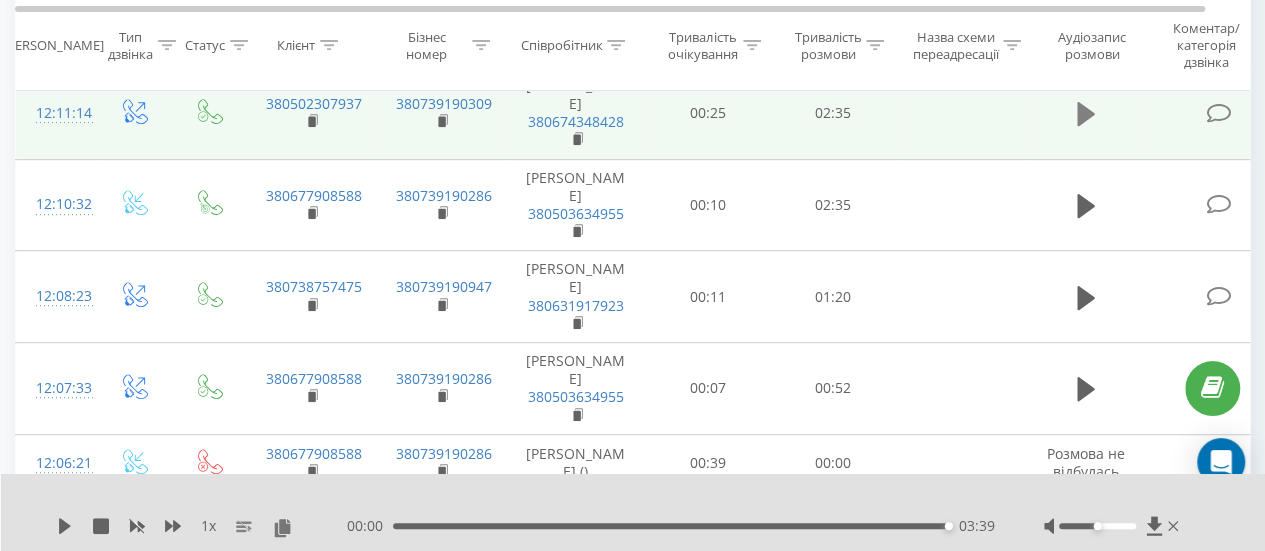 click 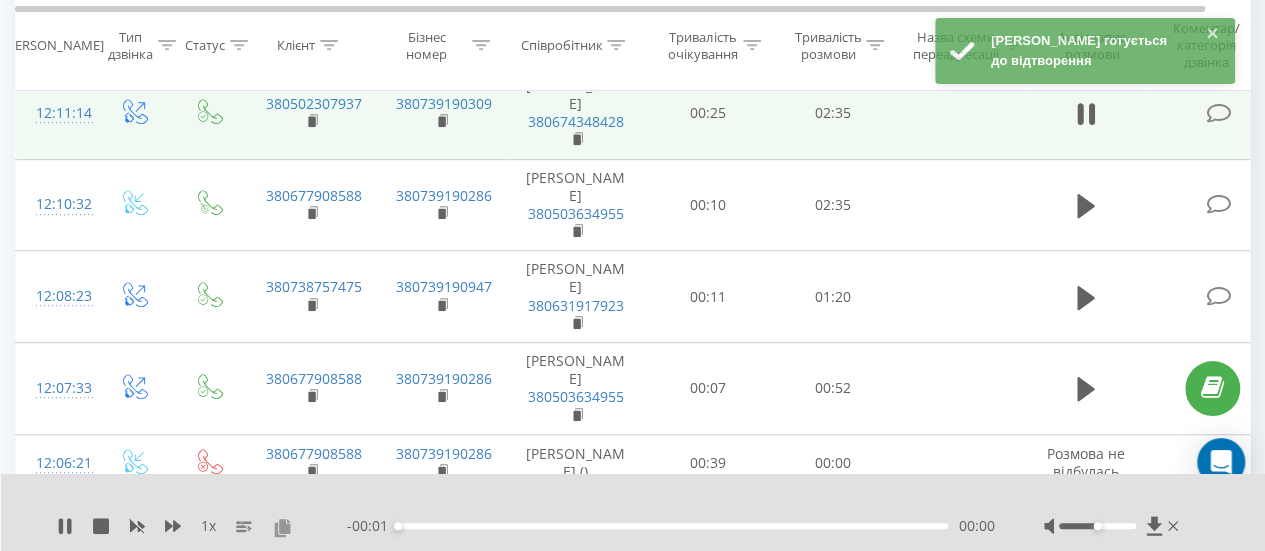 click at bounding box center (282, 527) 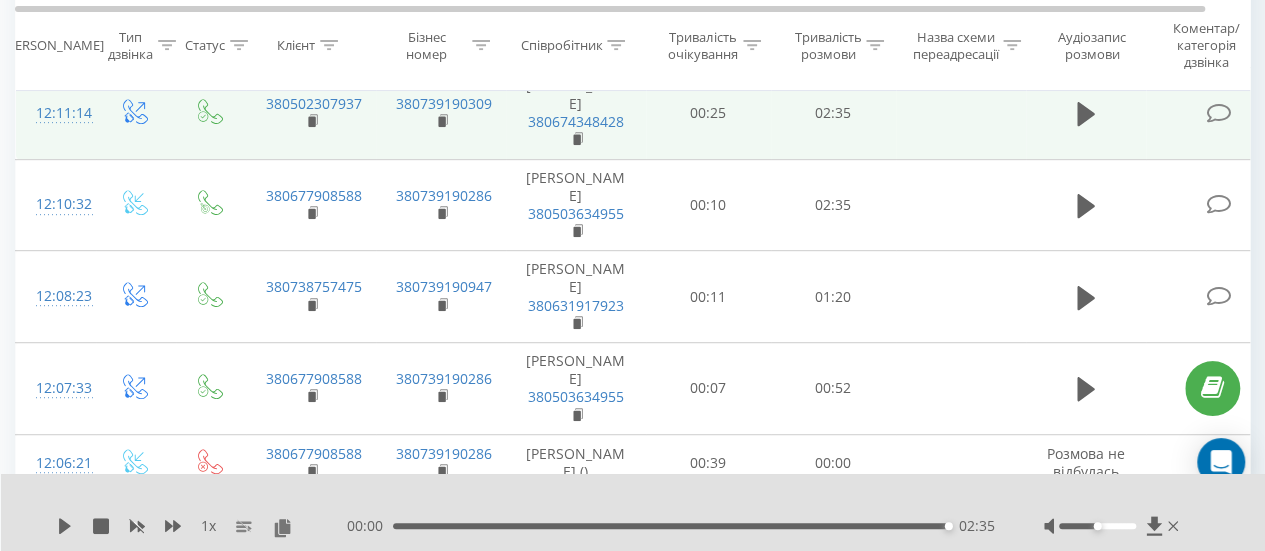 click on "00:00 02:35   02:35" at bounding box center [670, 526] 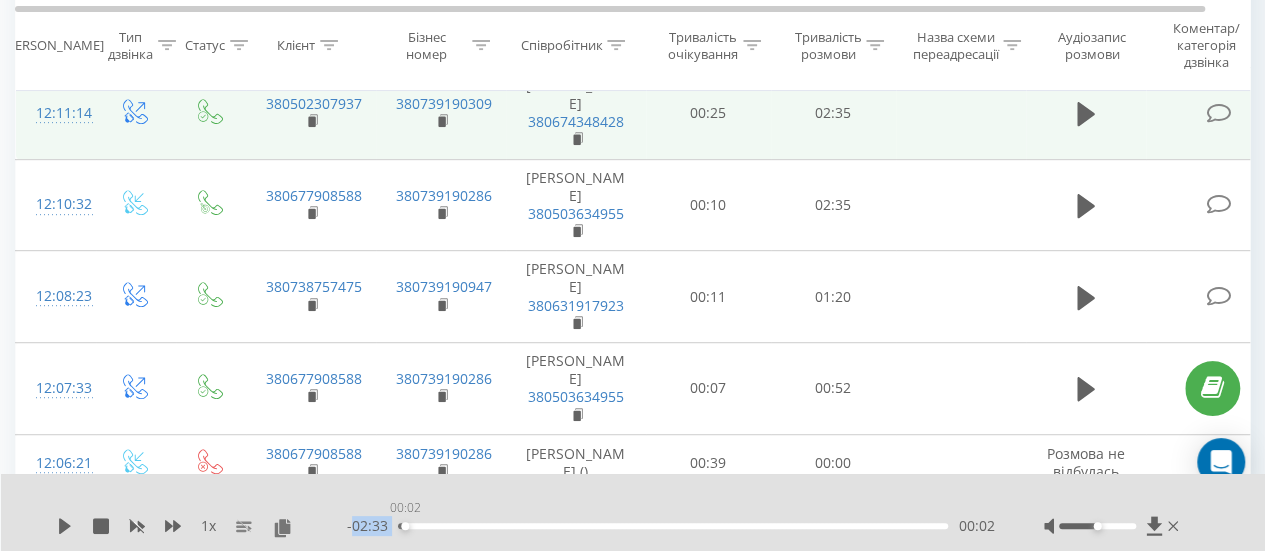 click on "00:02" at bounding box center (673, 526) 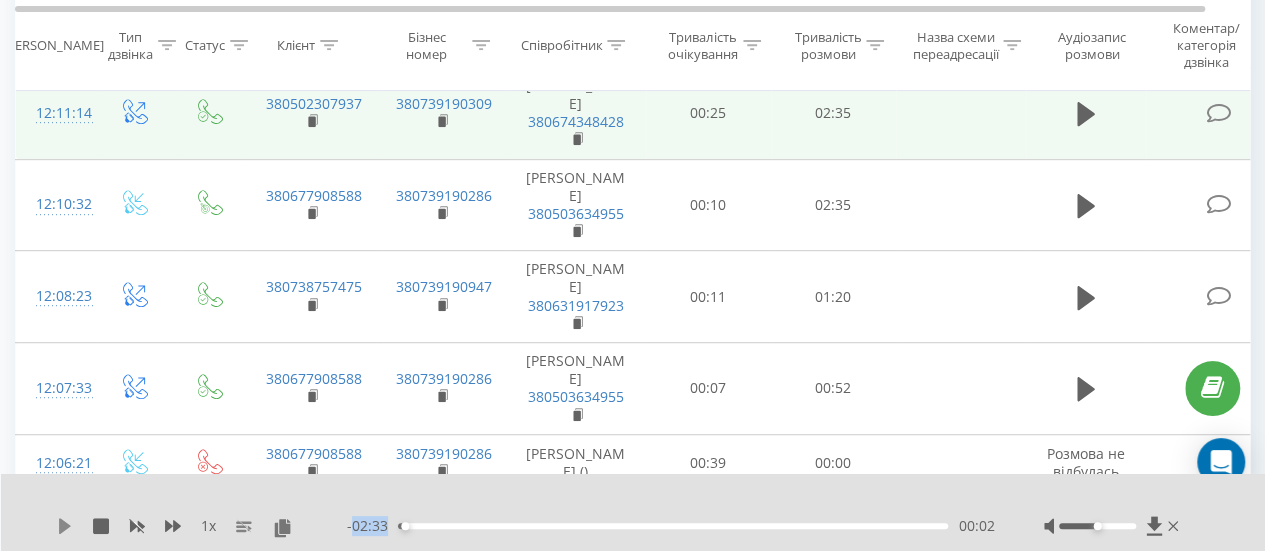 click 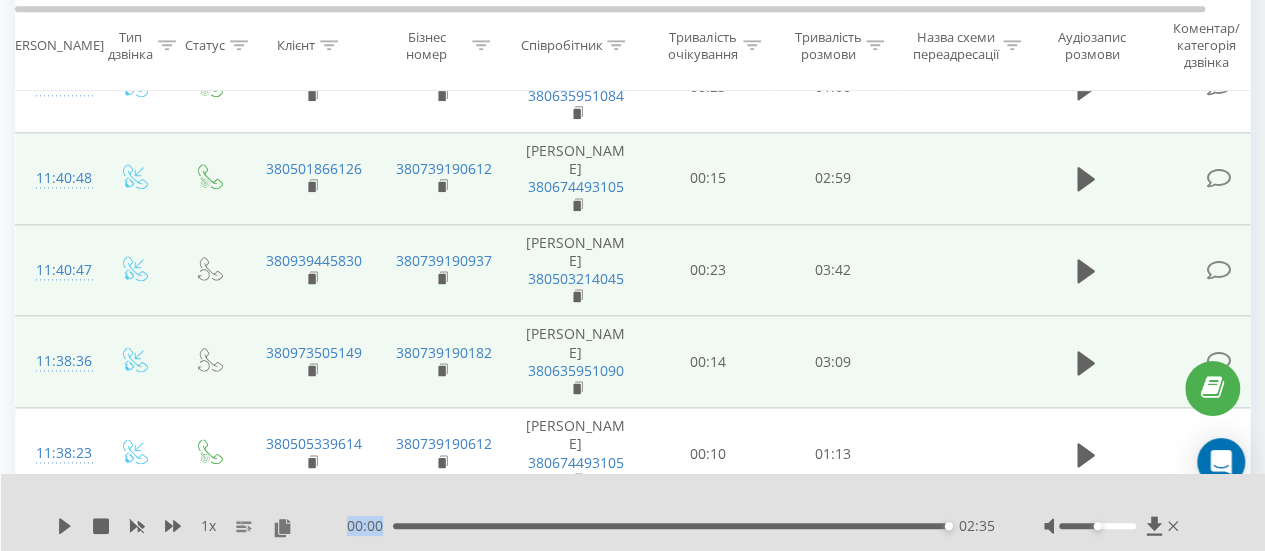 scroll, scrollTop: 932, scrollLeft: 0, axis: vertical 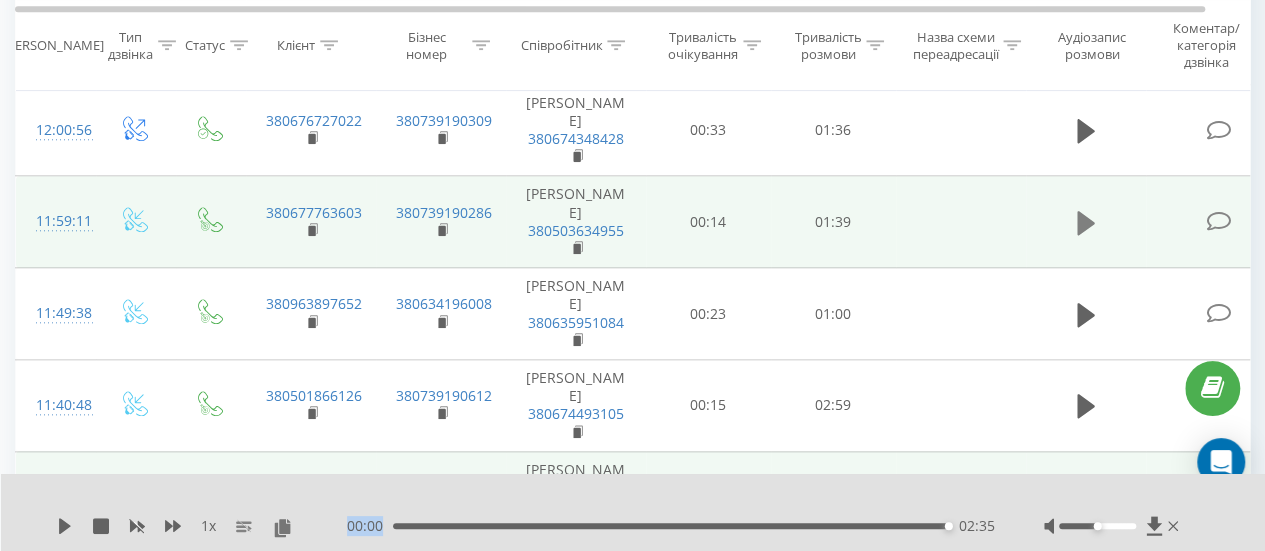 click 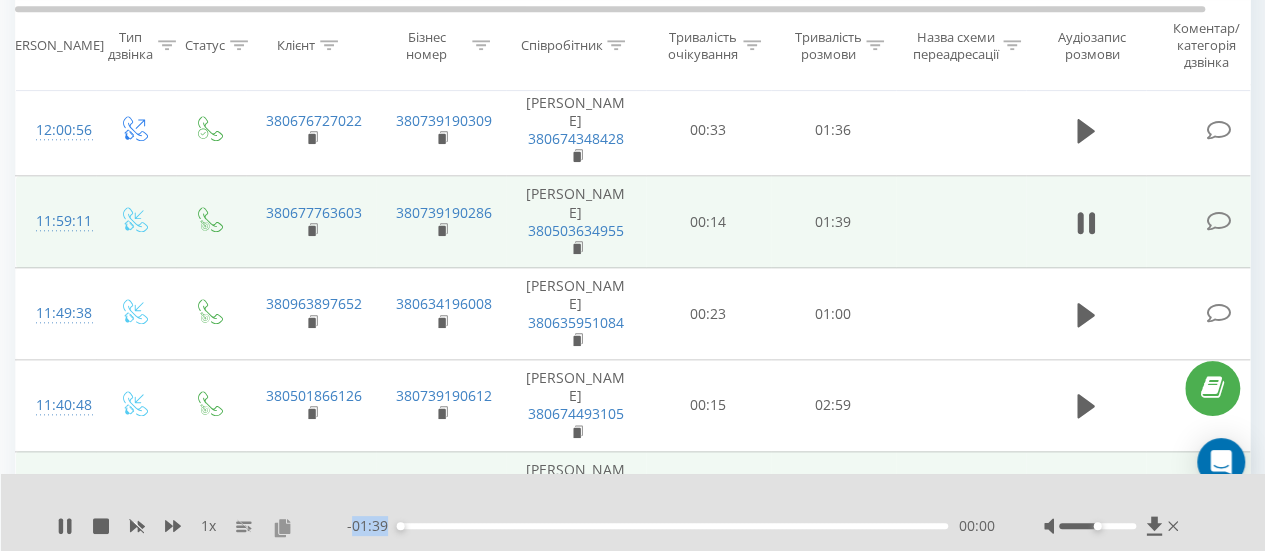 click at bounding box center [282, 527] 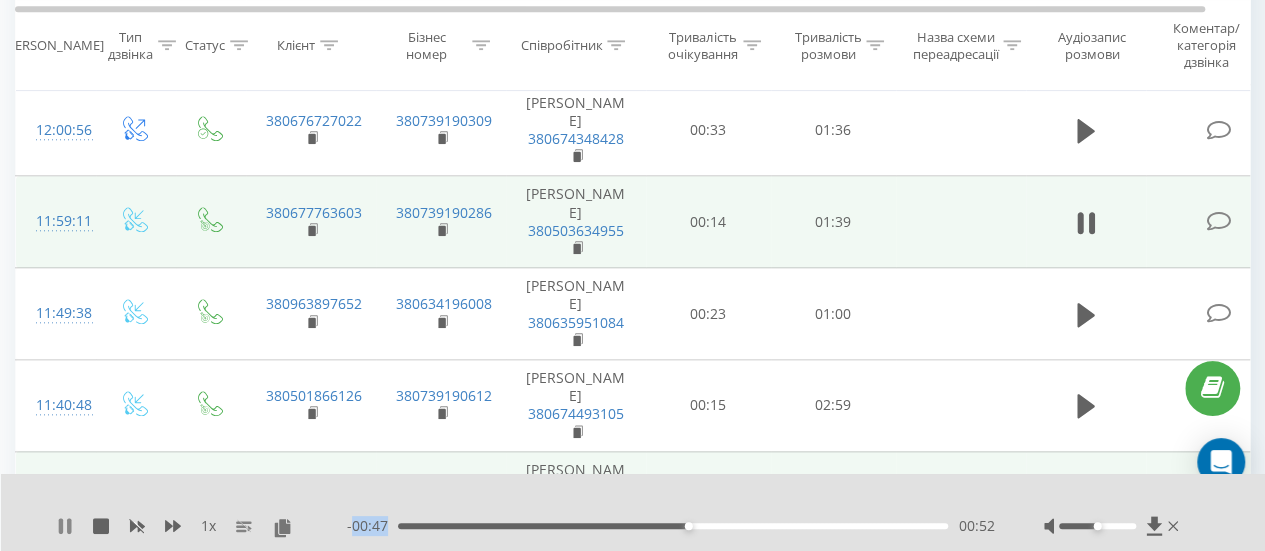 click 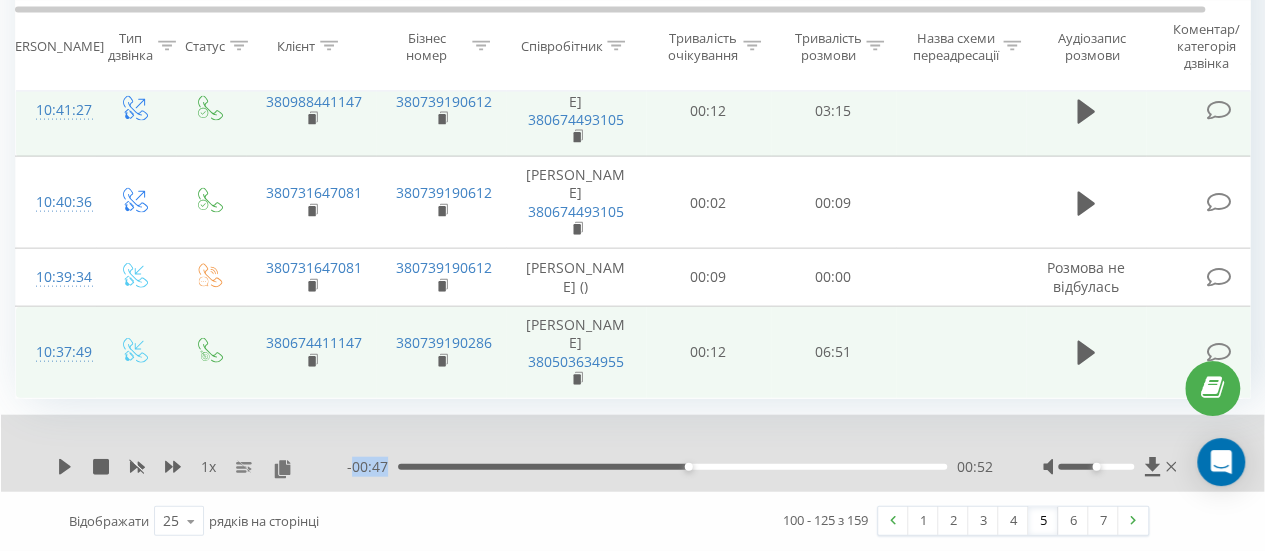 scroll, scrollTop: 2225, scrollLeft: 0, axis: vertical 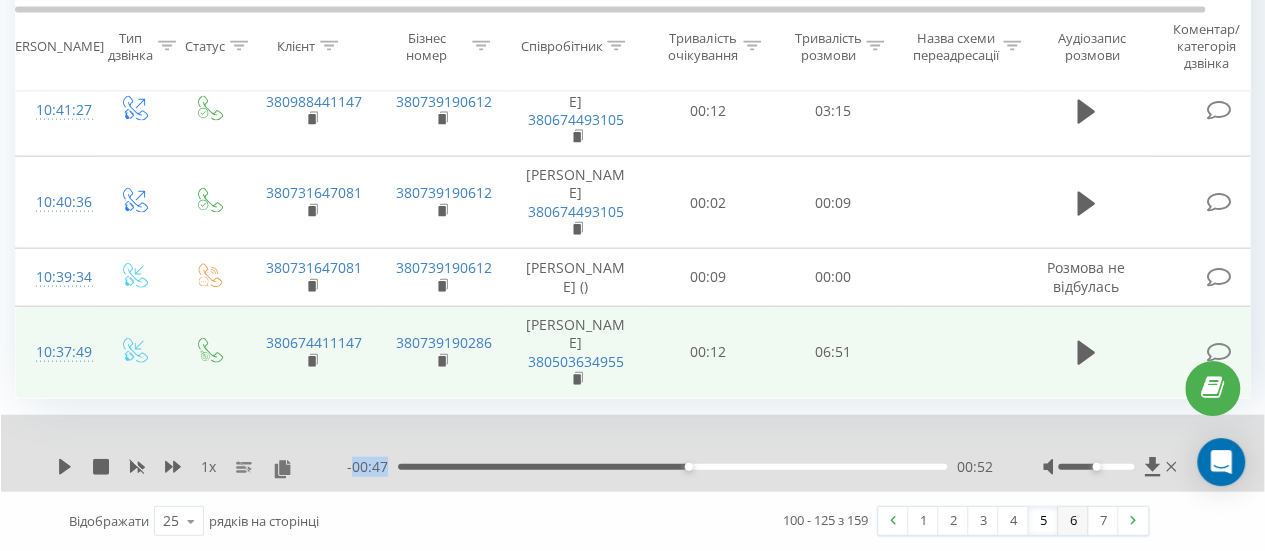 click on "6" at bounding box center (1073, 521) 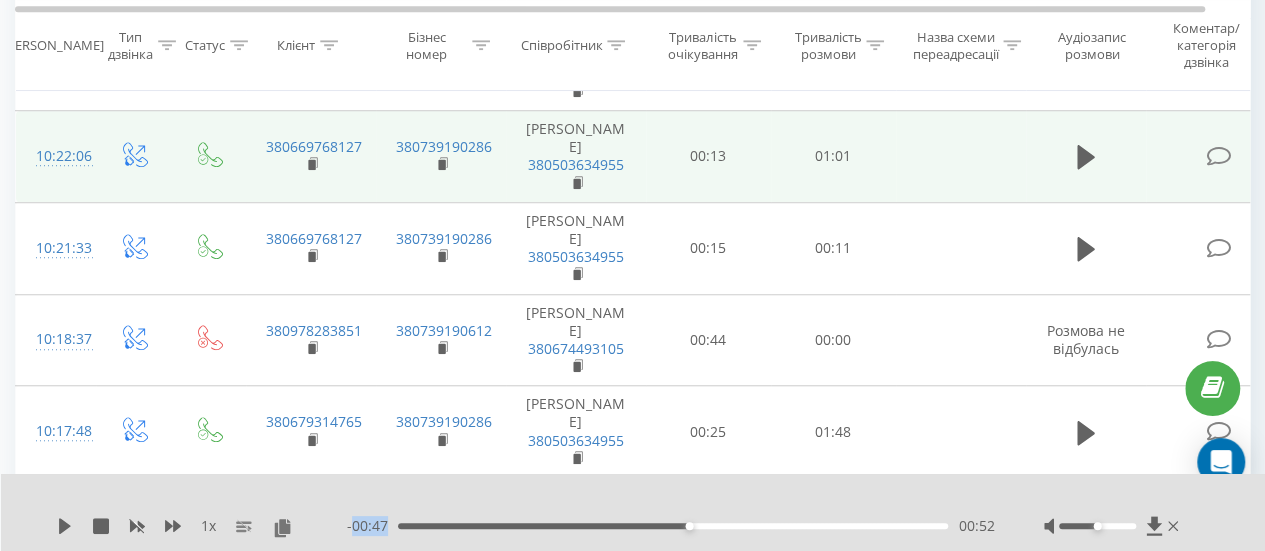 scroll, scrollTop: 732, scrollLeft: 0, axis: vertical 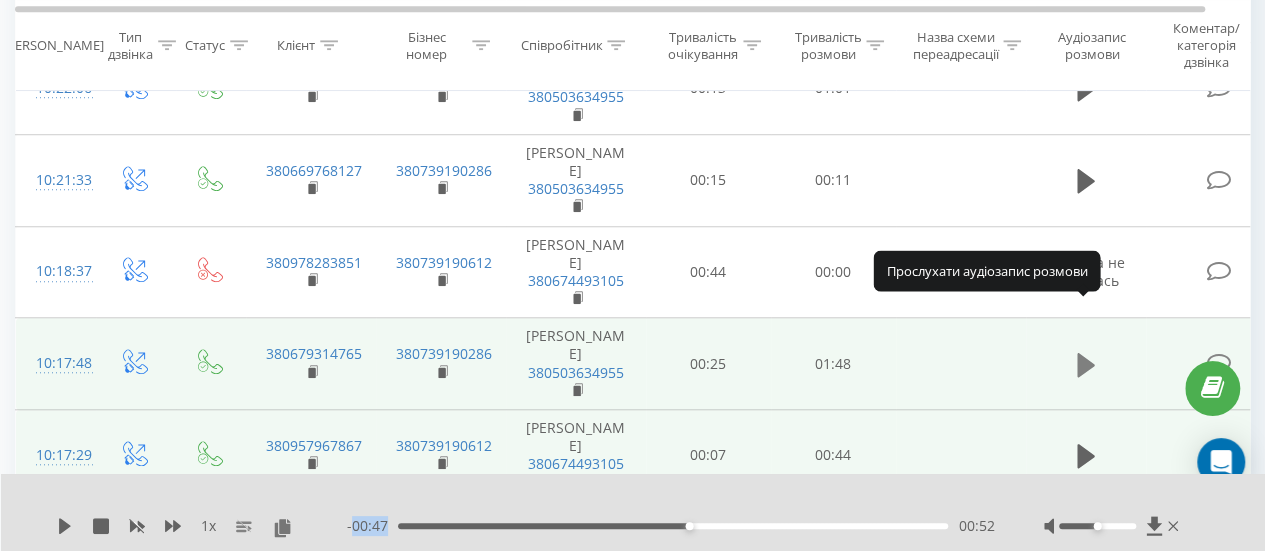 click 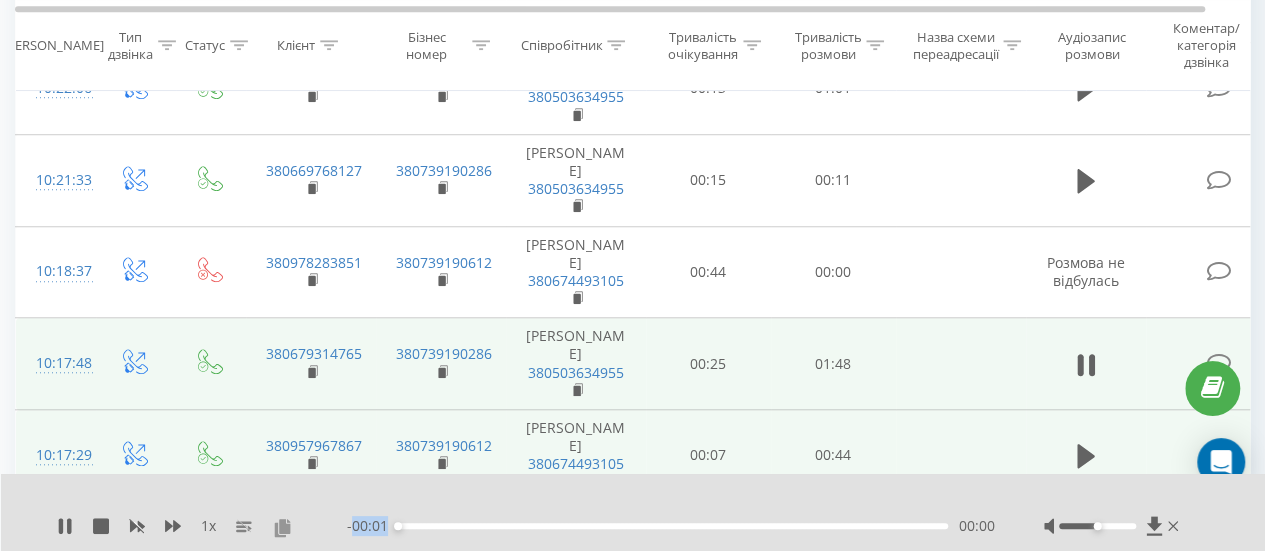 click at bounding box center (282, 527) 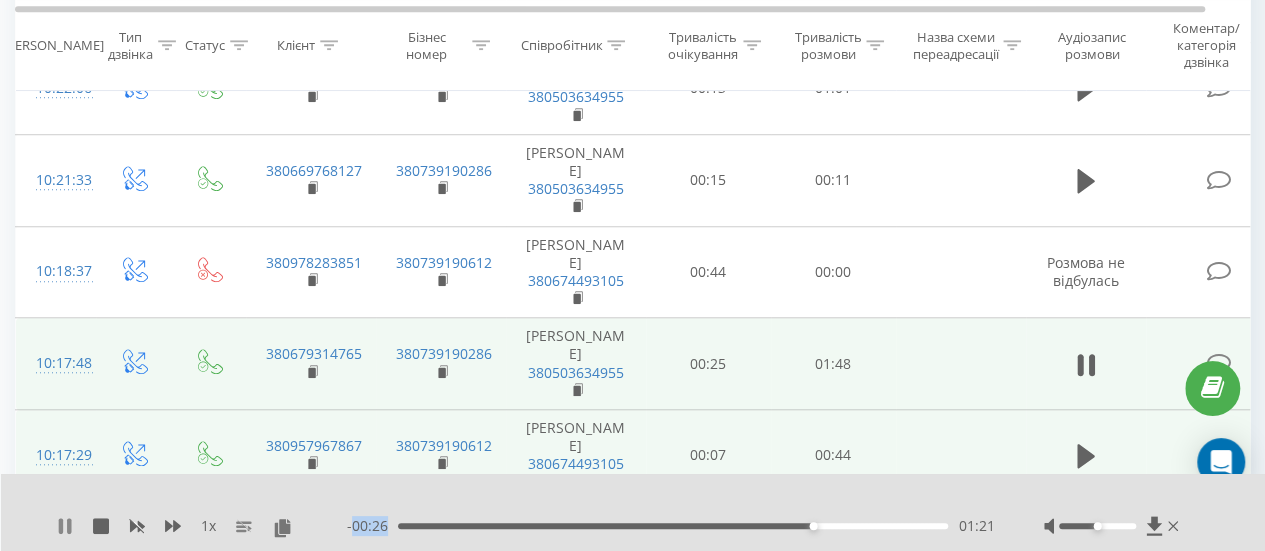click 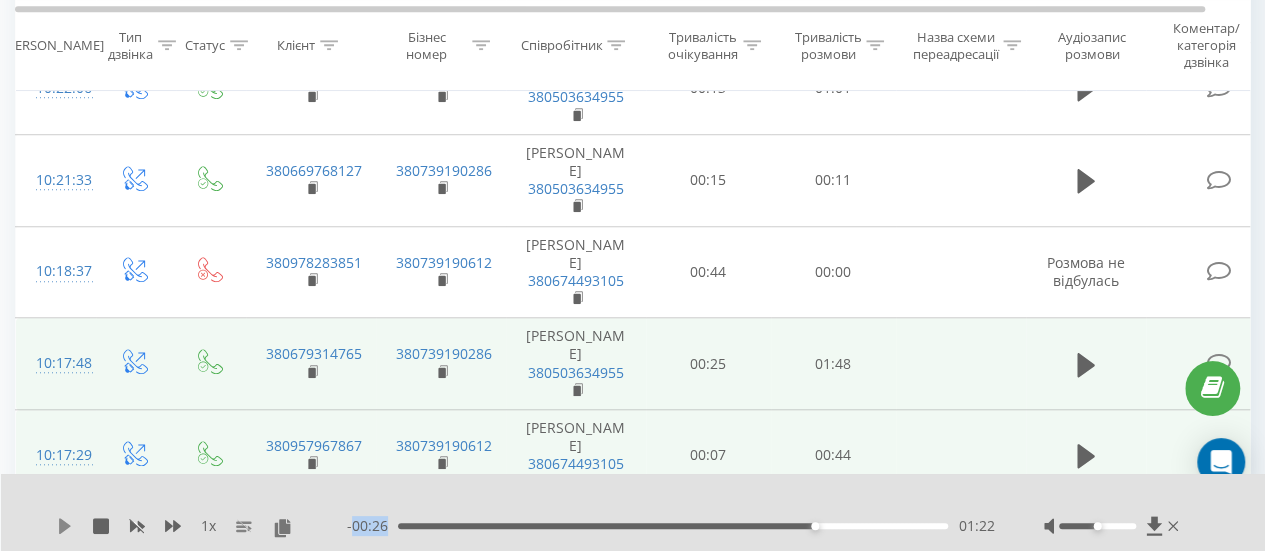 click 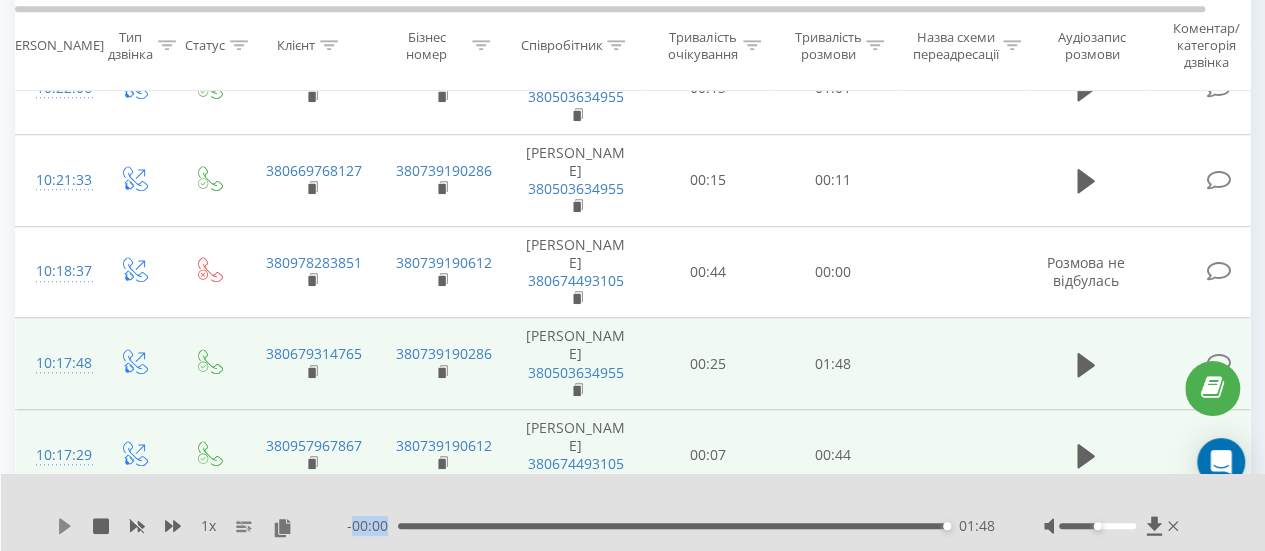 click 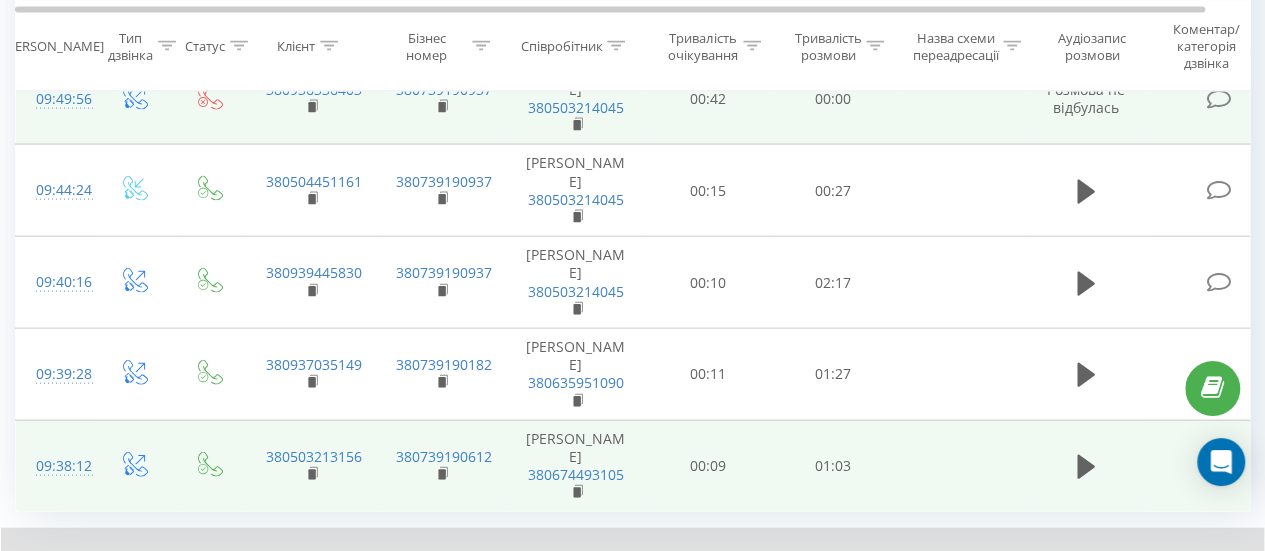 scroll, scrollTop: 2095, scrollLeft: 0, axis: vertical 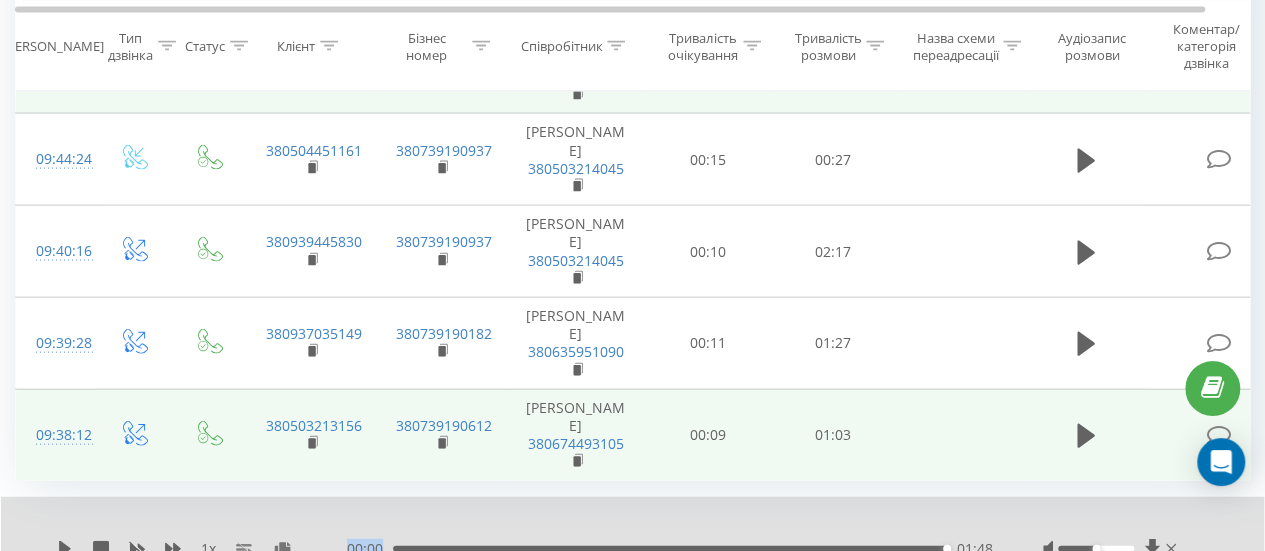 click on "7" at bounding box center [1103, 603] 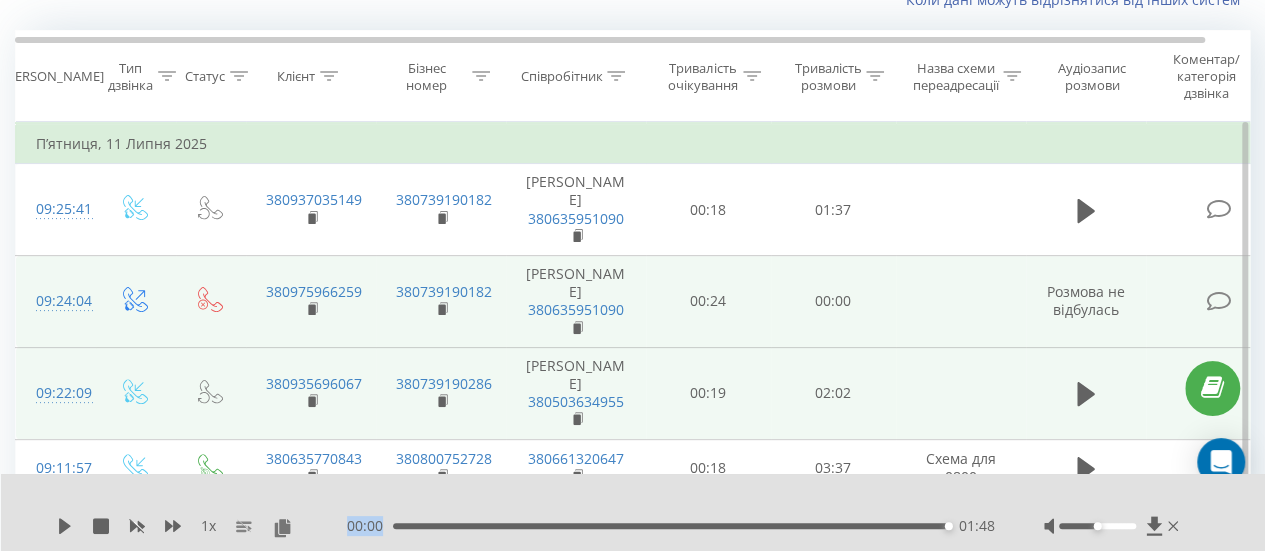 scroll, scrollTop: 132, scrollLeft: 0, axis: vertical 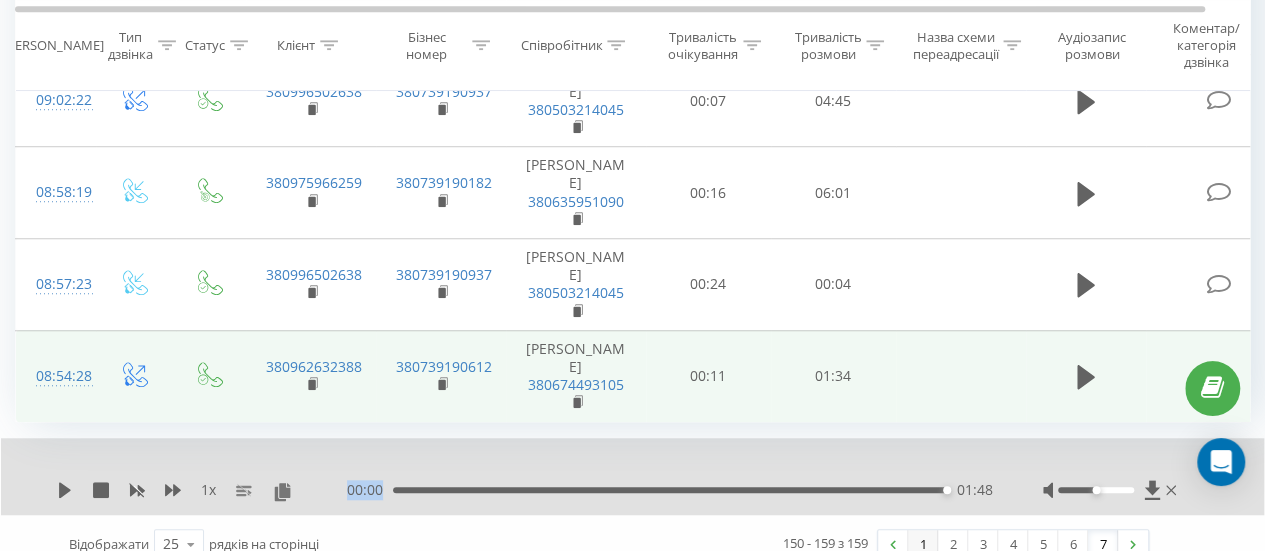 click on "1" at bounding box center (923, 544) 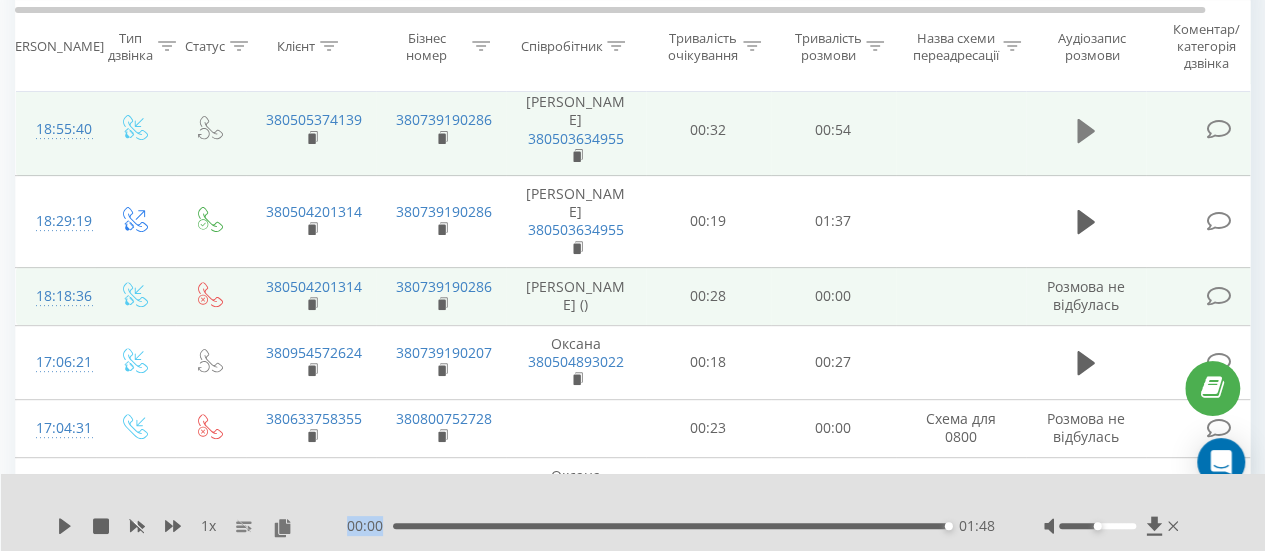 scroll, scrollTop: 132, scrollLeft: 0, axis: vertical 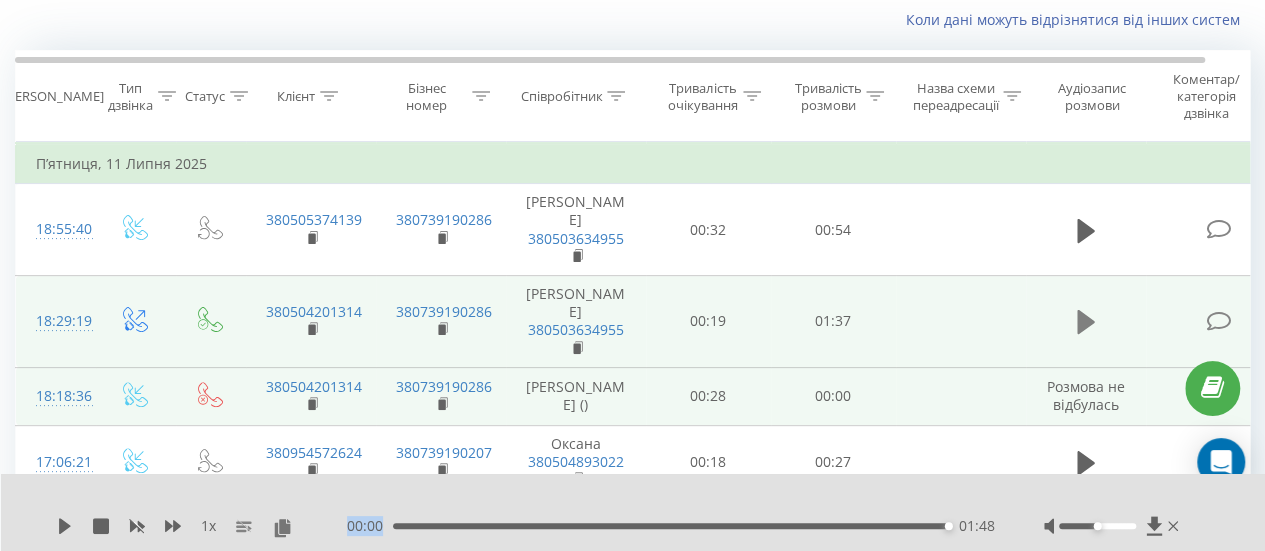 click 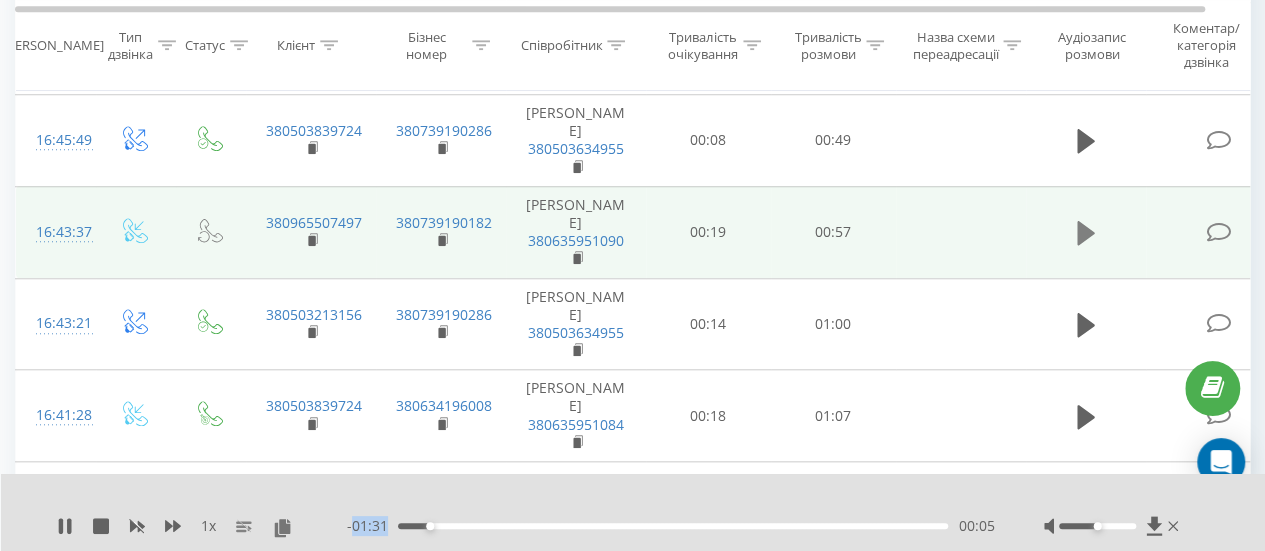scroll, scrollTop: 832, scrollLeft: 0, axis: vertical 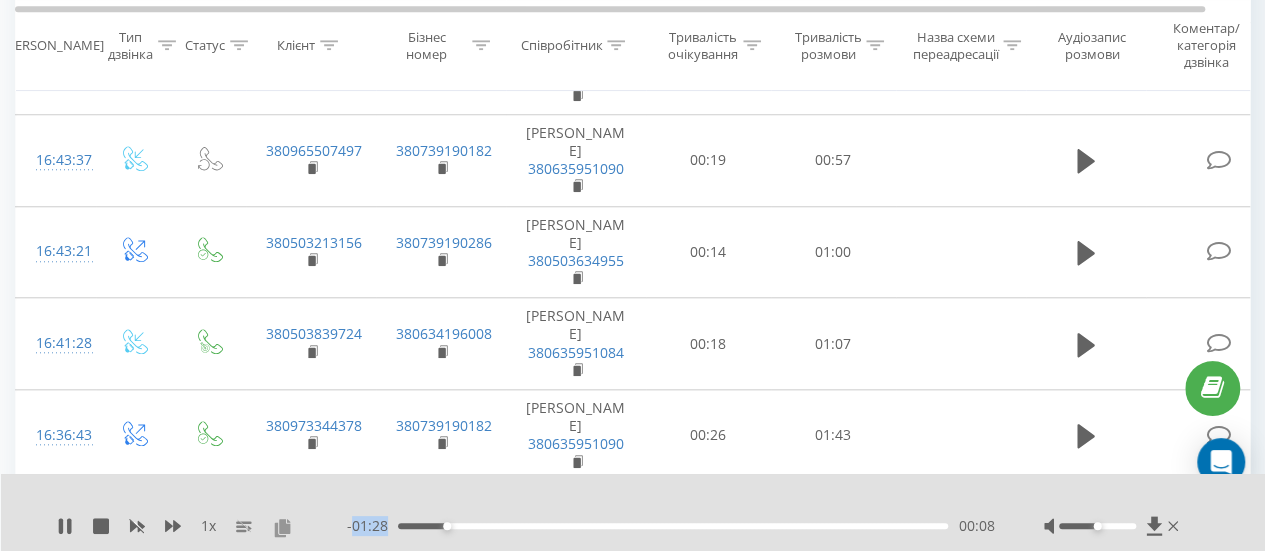 click at bounding box center [282, 527] 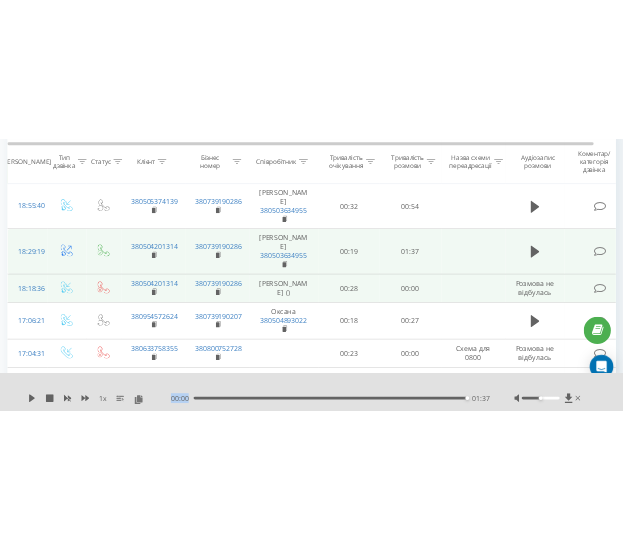 scroll, scrollTop: 0, scrollLeft: 0, axis: both 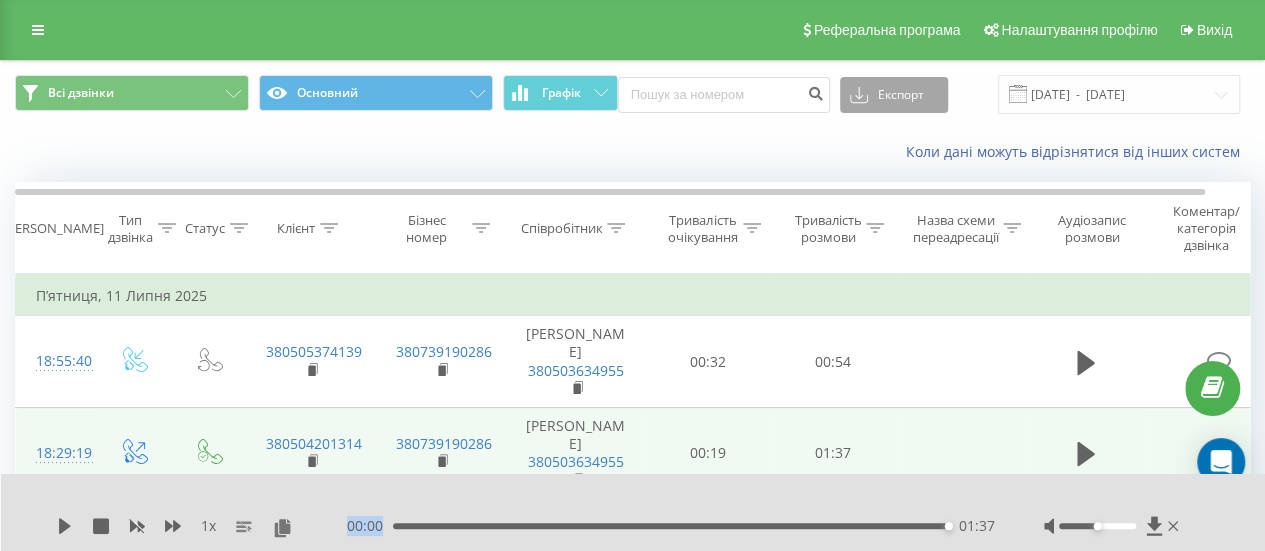 click on "Експорт" at bounding box center (894, 95) 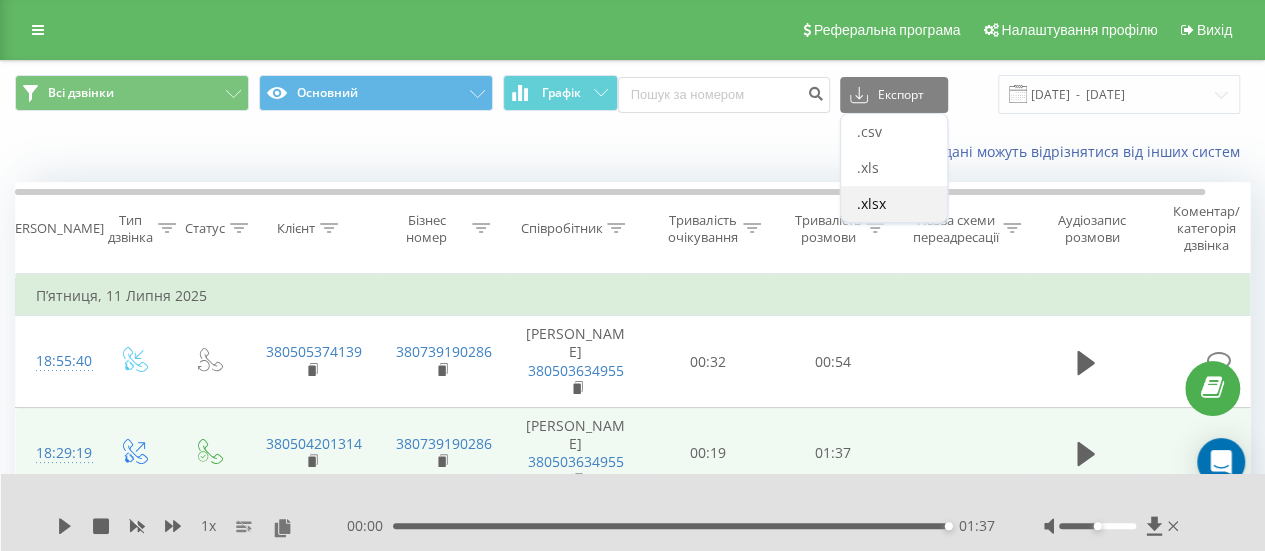 click on ".xlsx" at bounding box center (871, 203) 